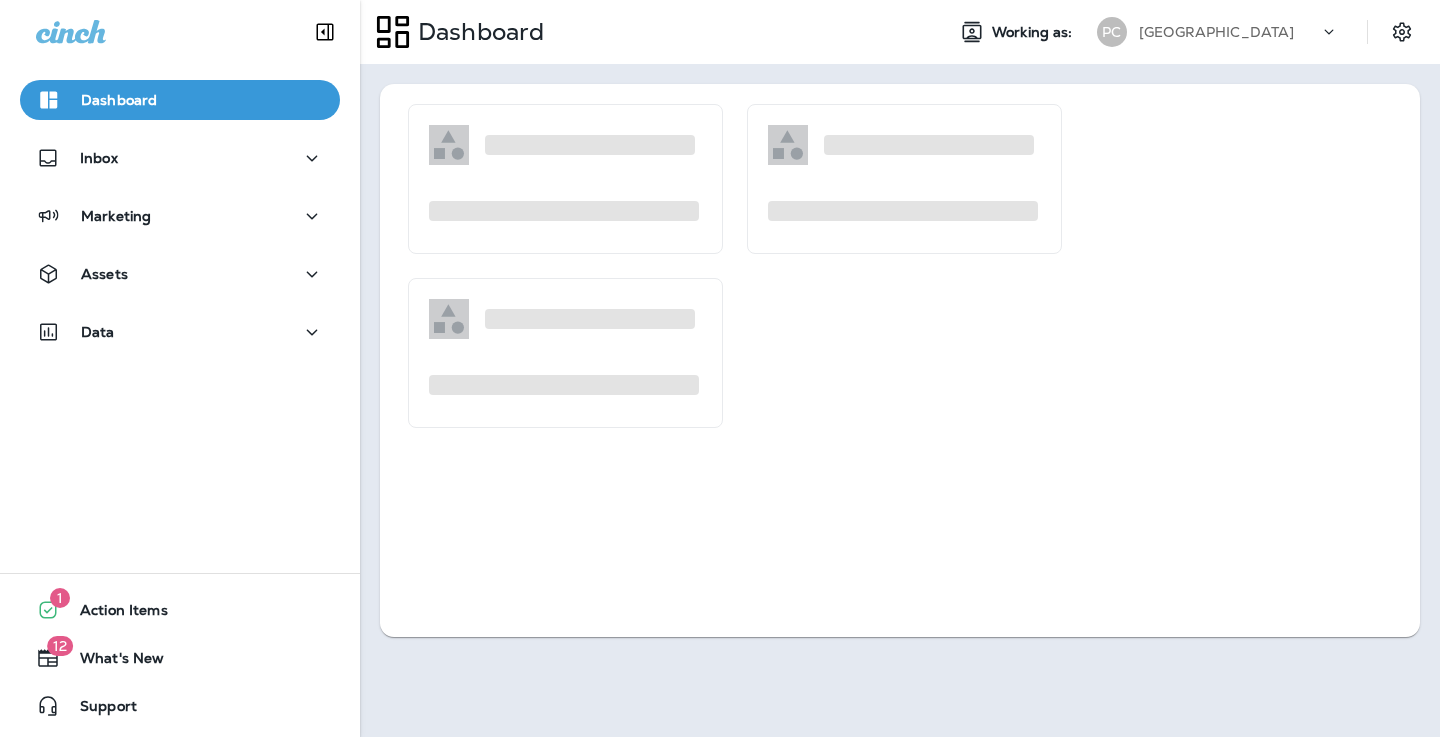 scroll, scrollTop: 0, scrollLeft: 0, axis: both 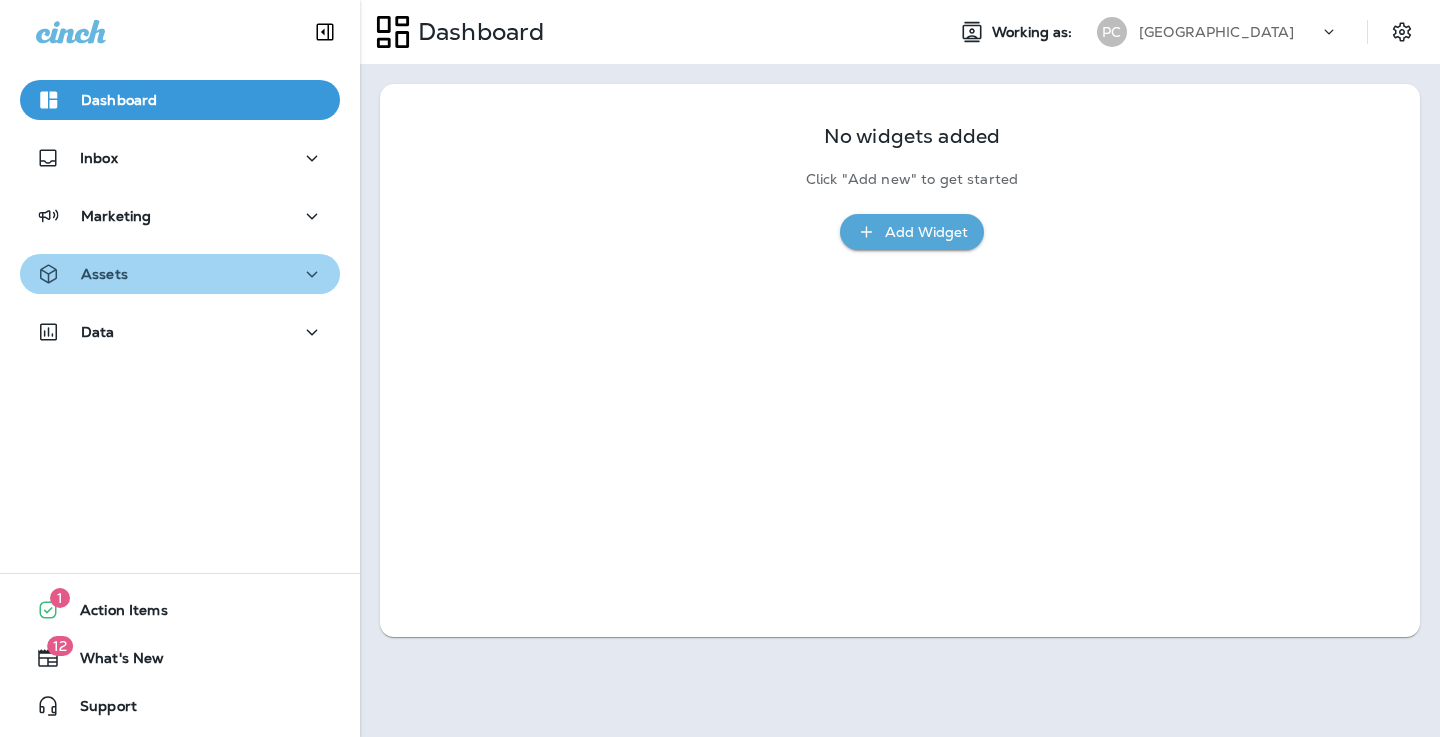 click on "Assets" at bounding box center (180, 274) 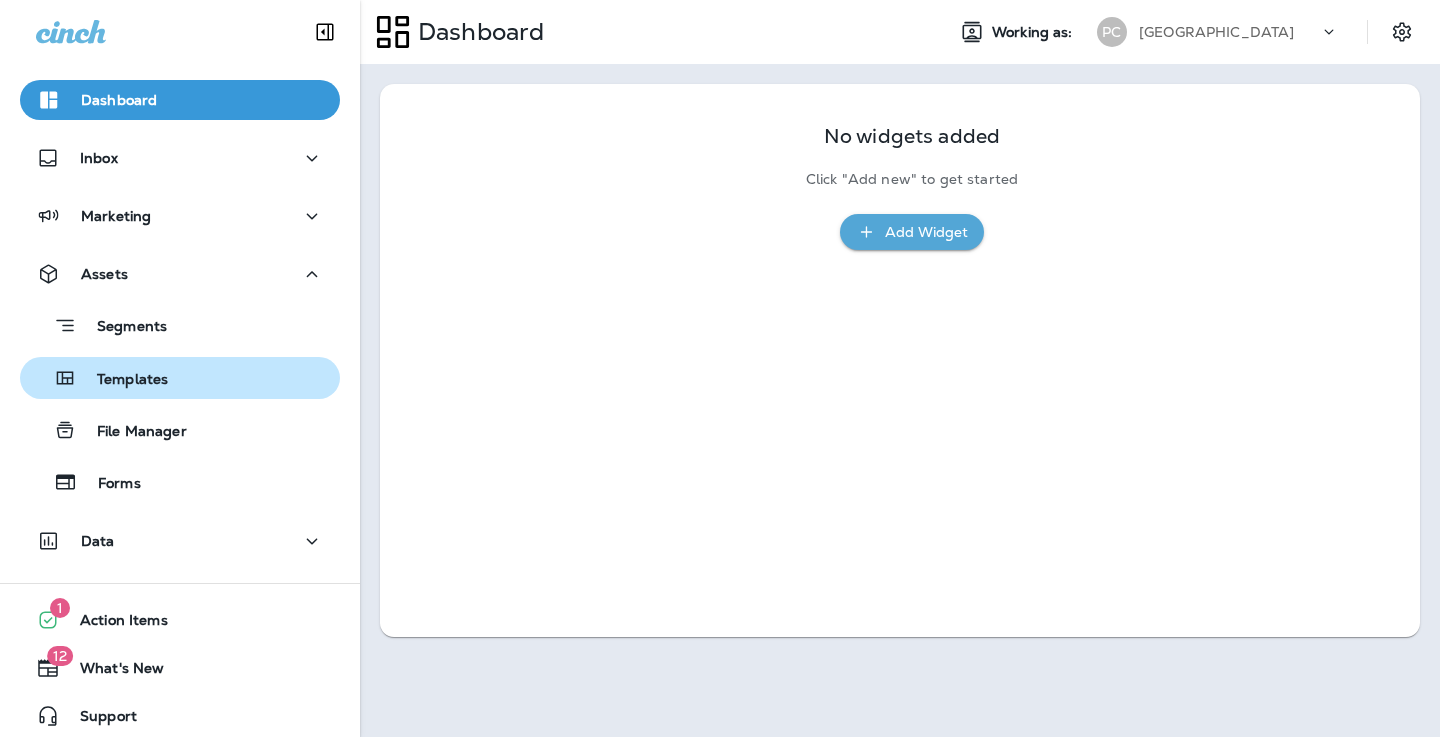 click on "Templates" at bounding box center [180, 378] 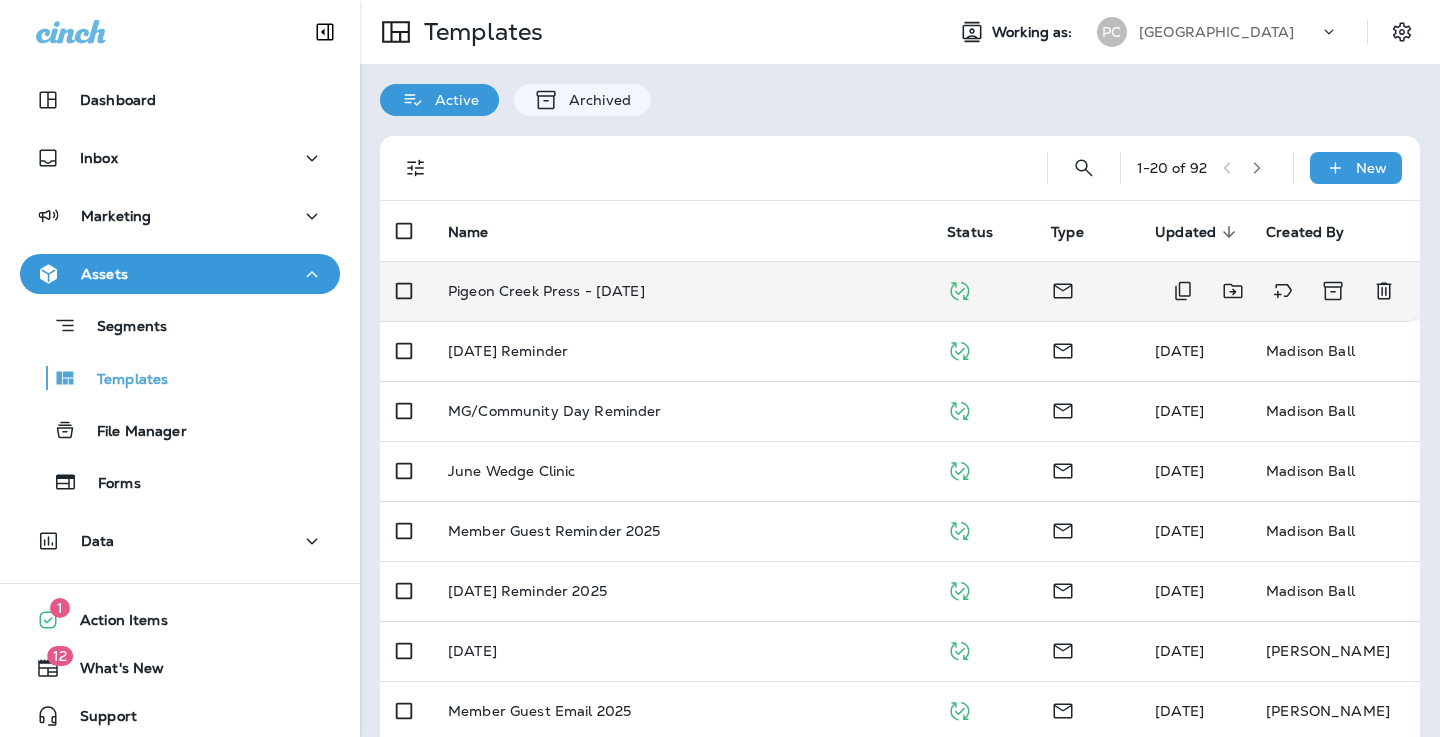 click on "Pigeon Creek Press - [DATE]" at bounding box center [681, 291] 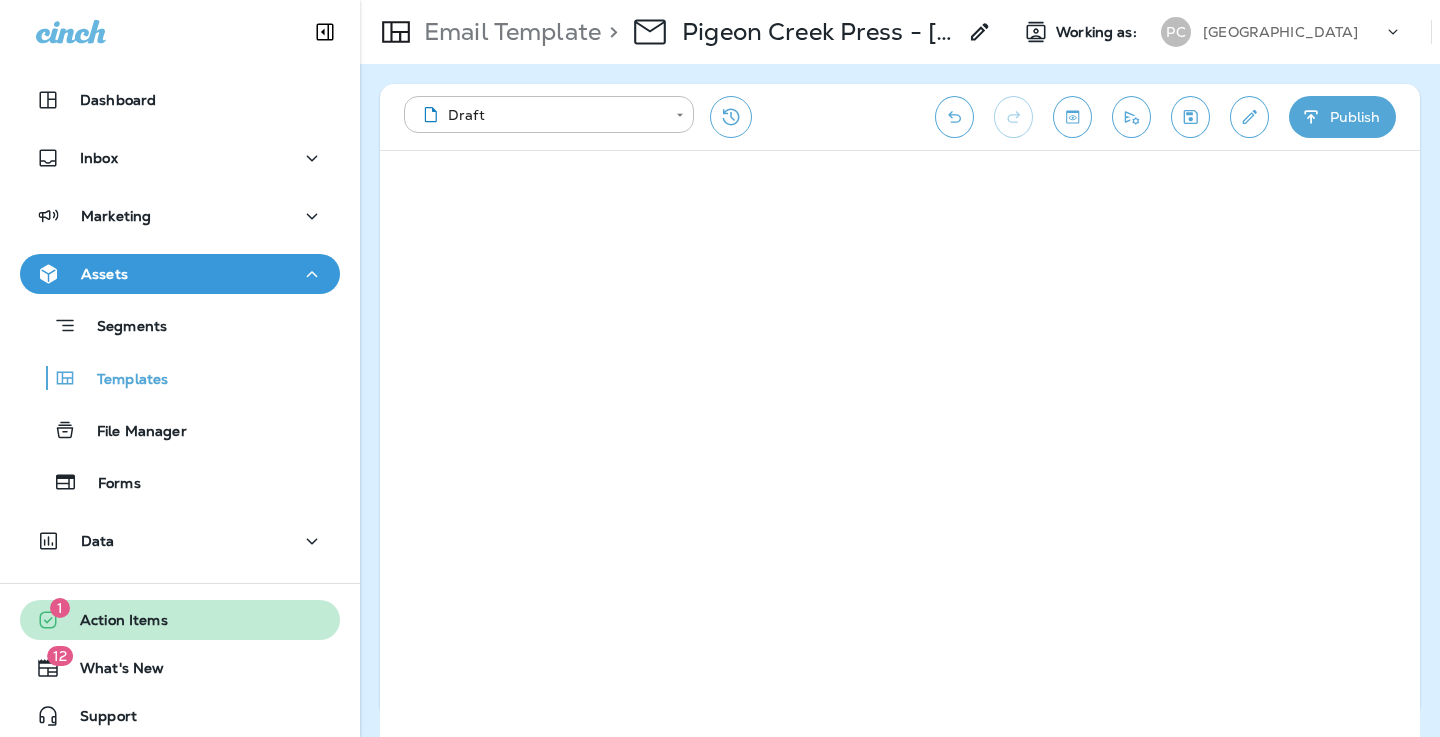 click on "1 Action Items" at bounding box center [180, 620] 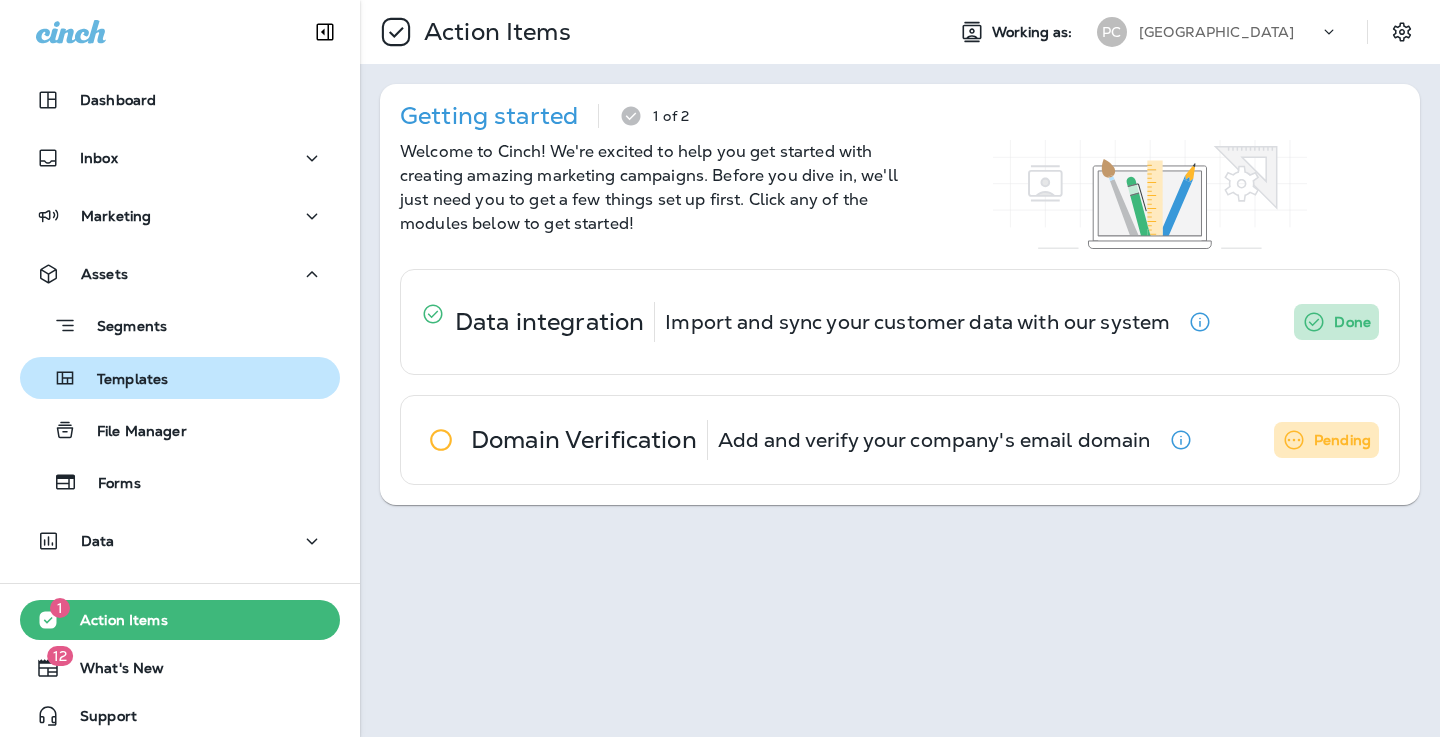 click on "Templates" at bounding box center [180, 378] 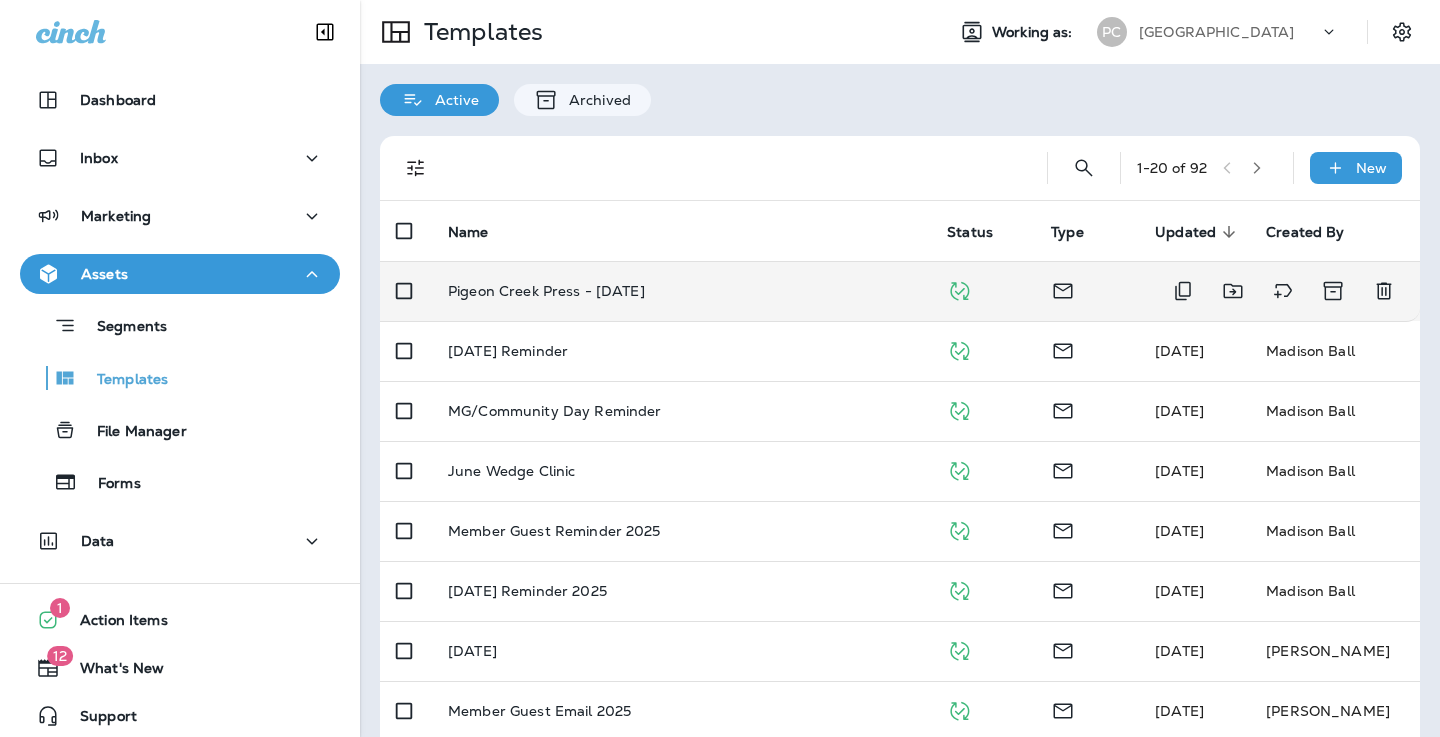click on "Pigeon Creek Press - [DATE]" at bounding box center [681, 291] 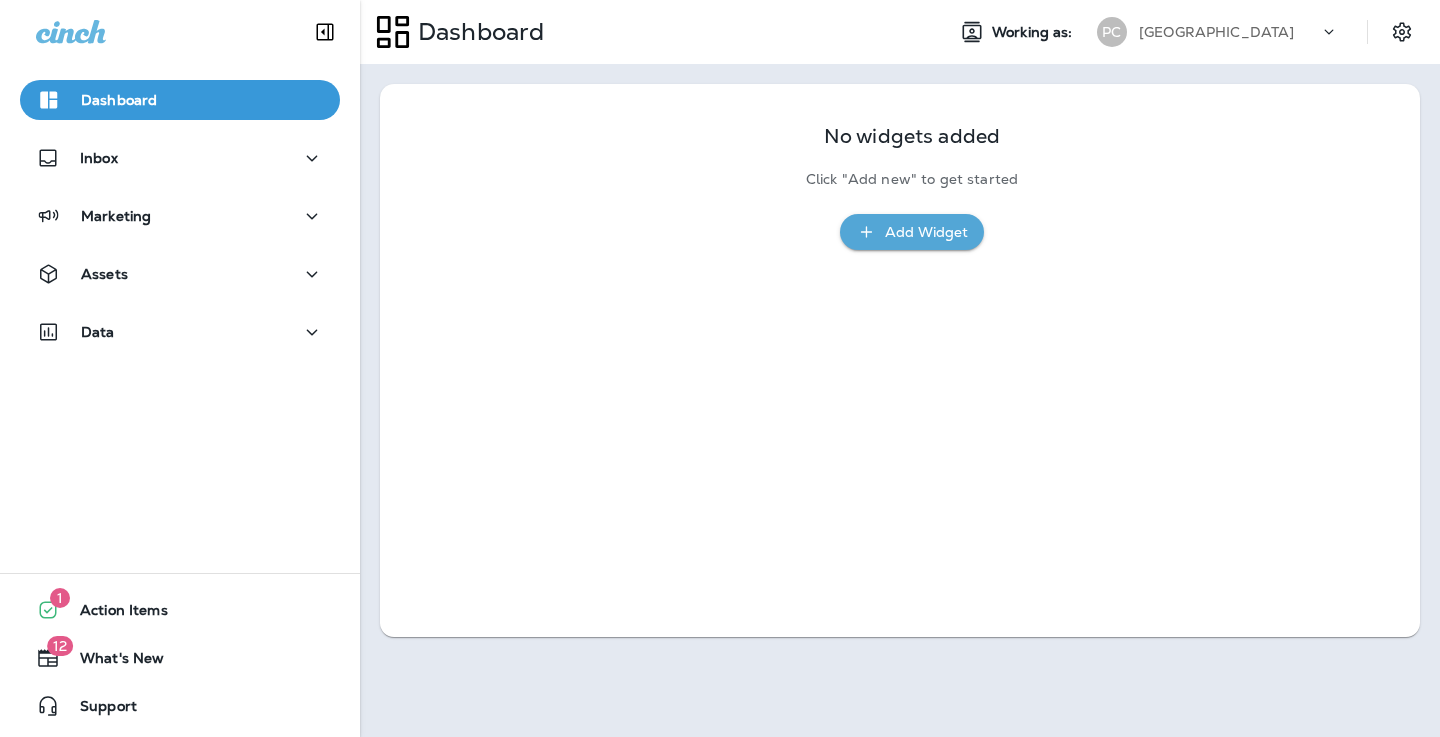 scroll, scrollTop: 0, scrollLeft: 0, axis: both 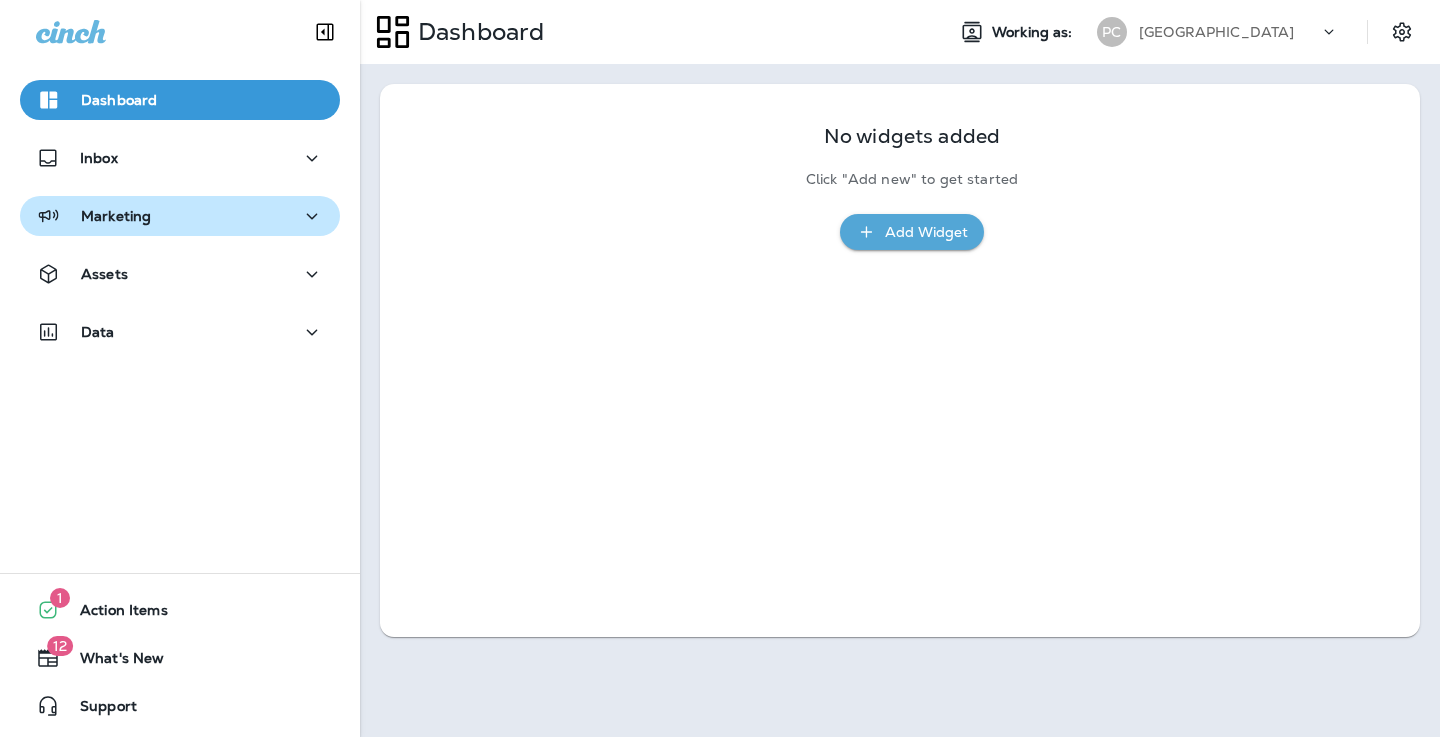 click on "Marketing" at bounding box center (180, 216) 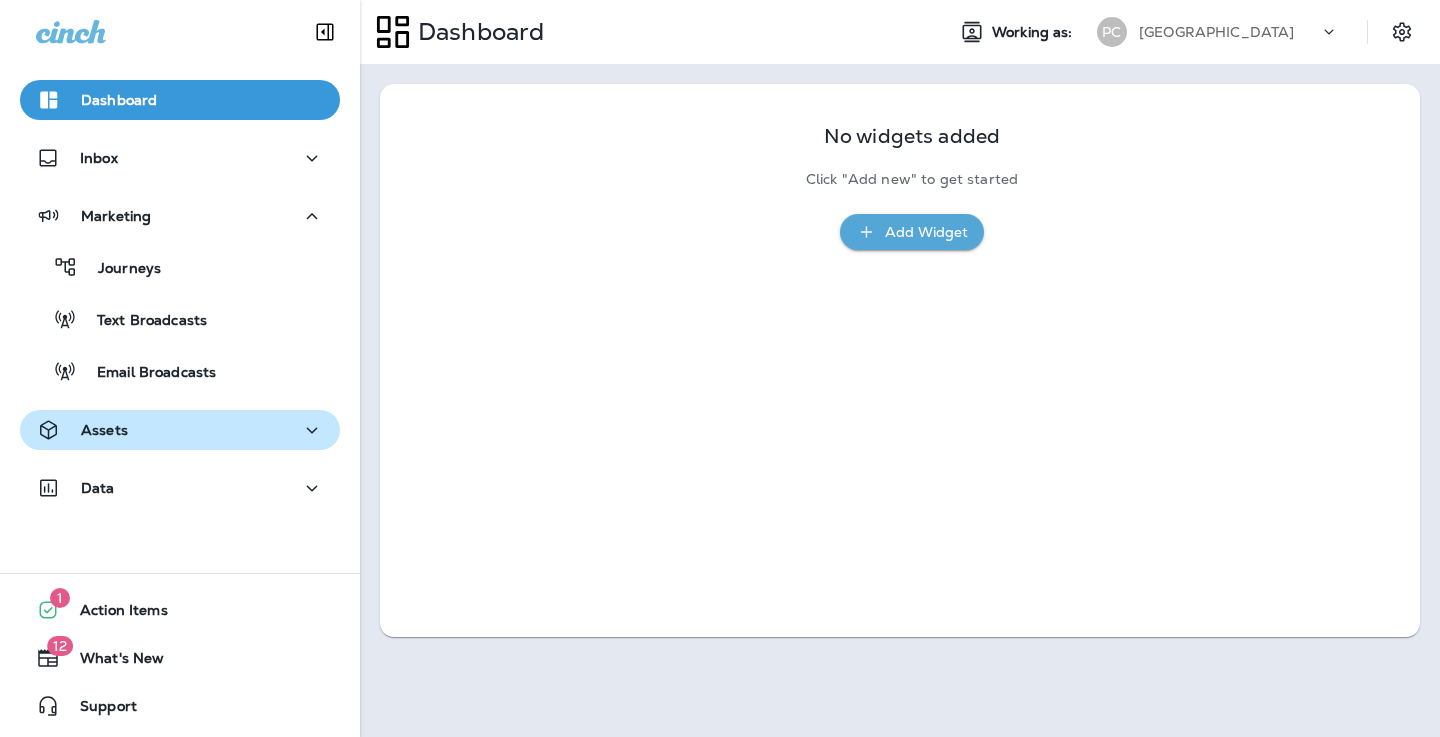 click on "Assets" at bounding box center (180, 430) 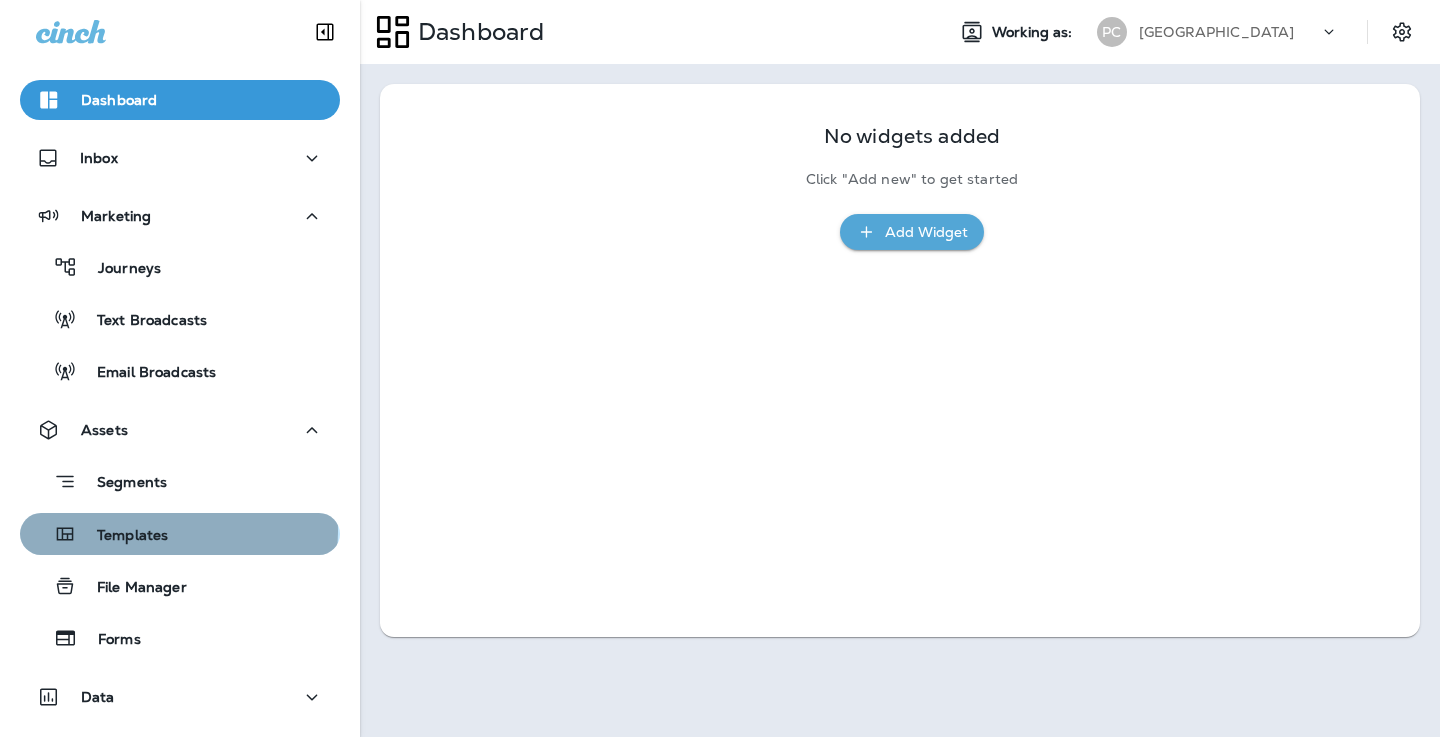 click on "Templates" at bounding box center (122, 536) 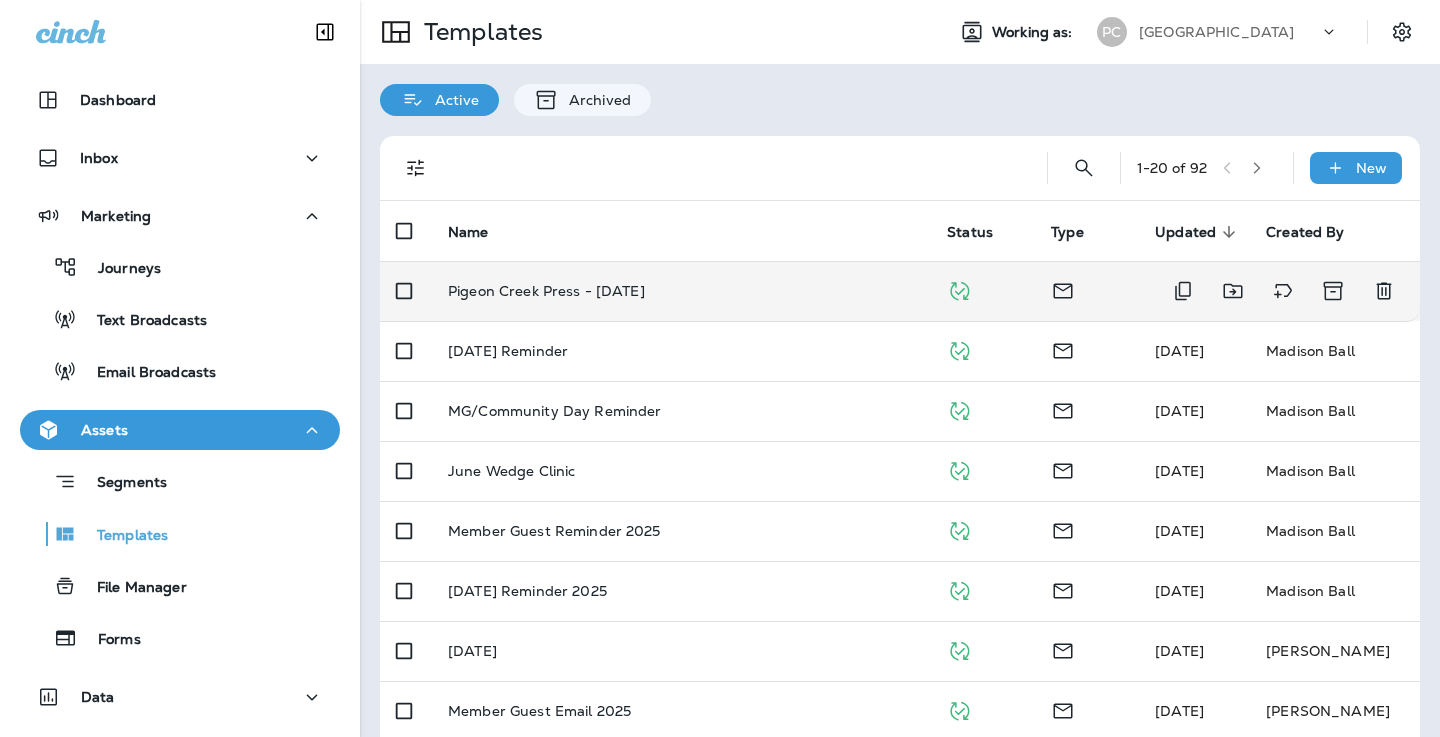 click on "Pigeon Creek Press - [DATE]" at bounding box center (546, 291) 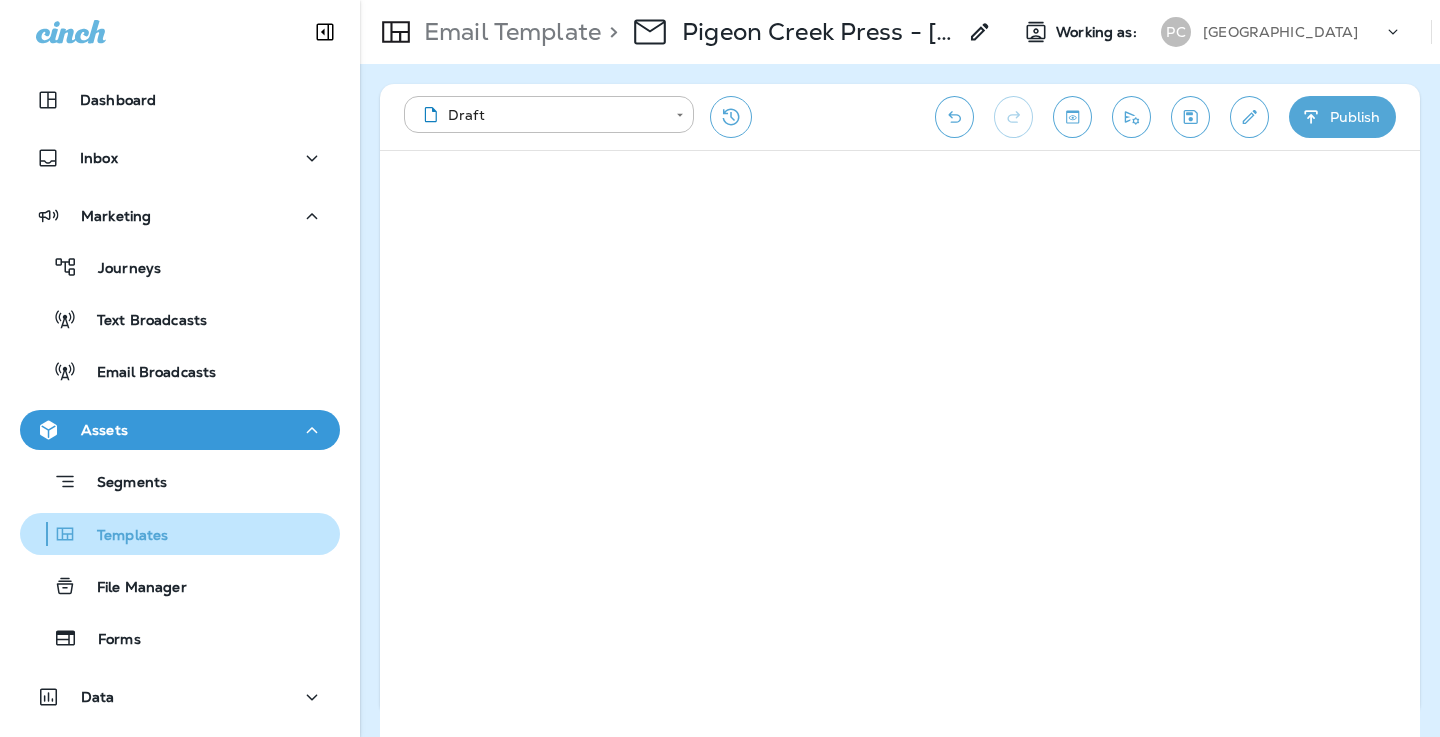 scroll, scrollTop: 135, scrollLeft: 0, axis: vertical 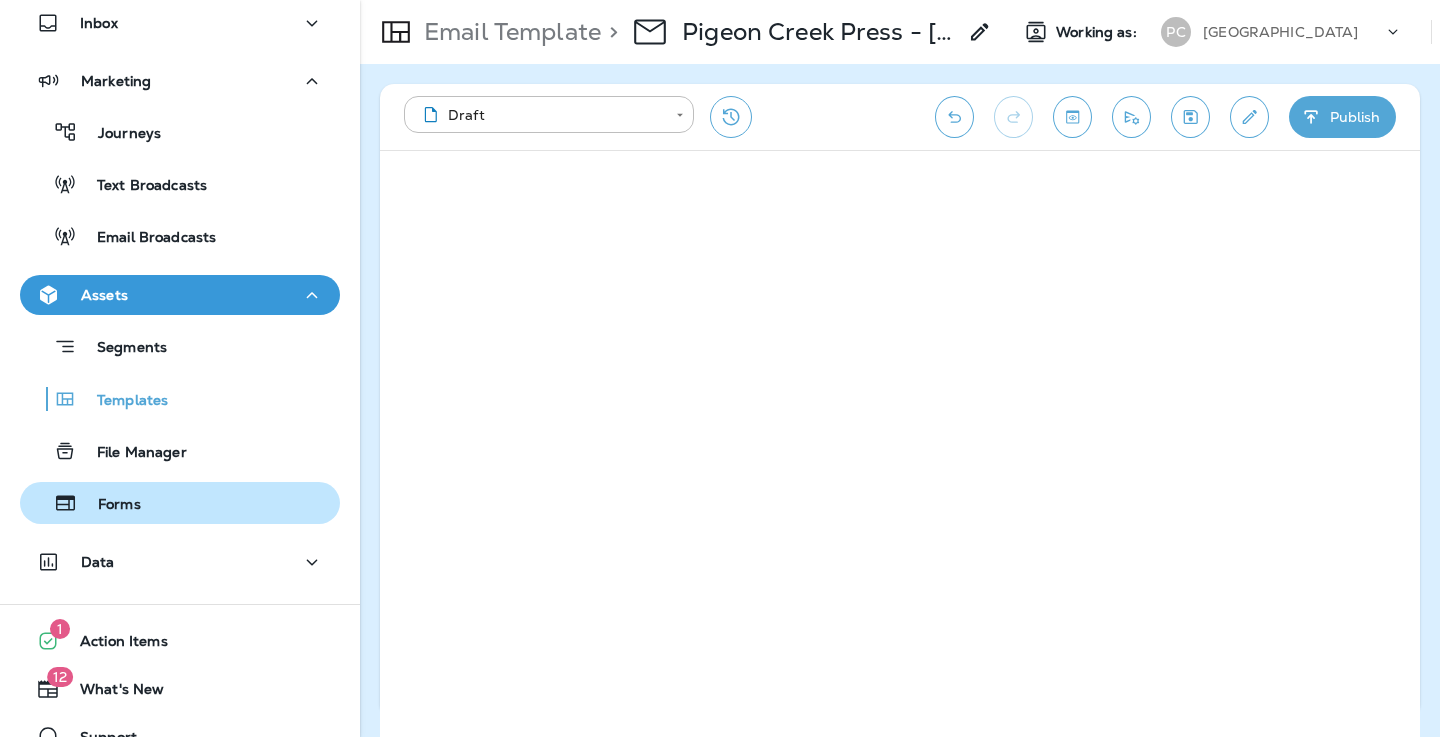 click on "Forms" at bounding box center (180, 503) 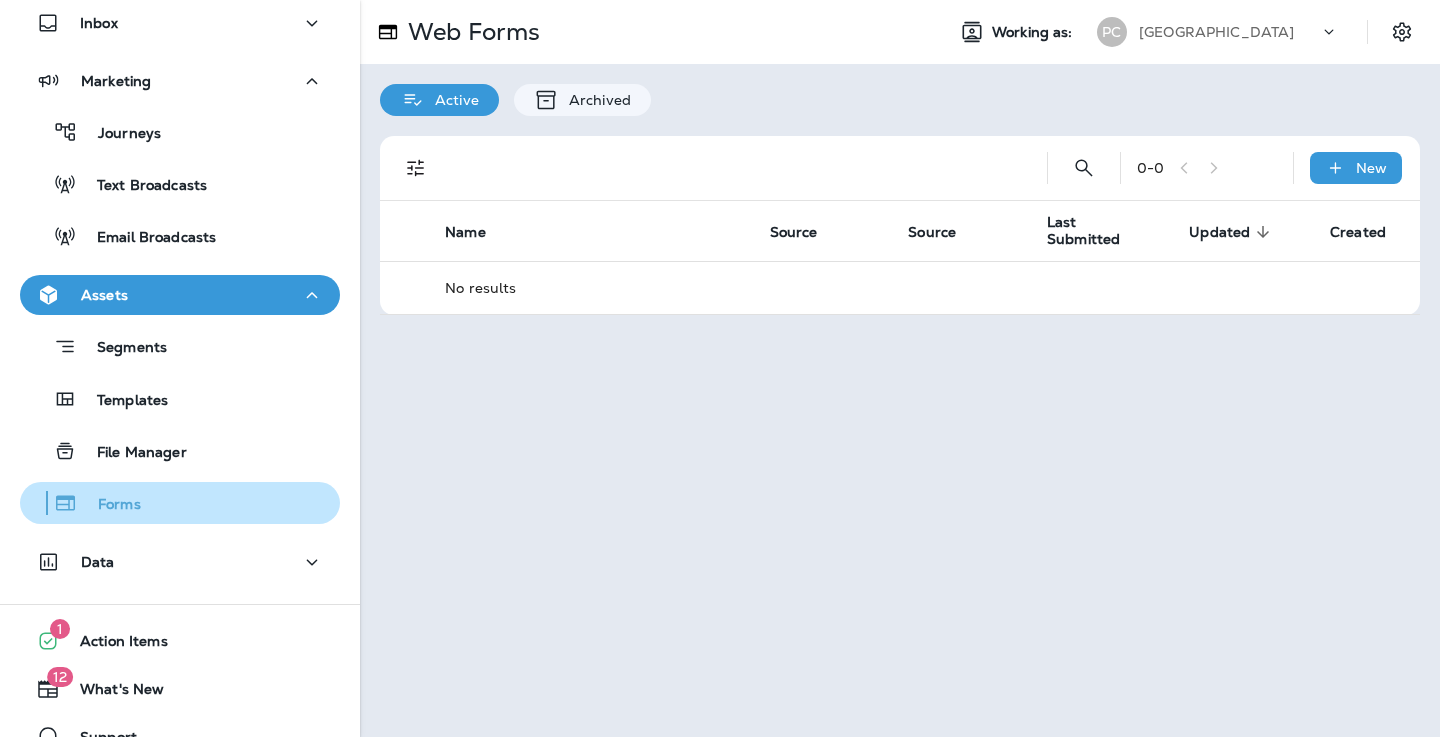 click on "Forms" at bounding box center [180, 503] 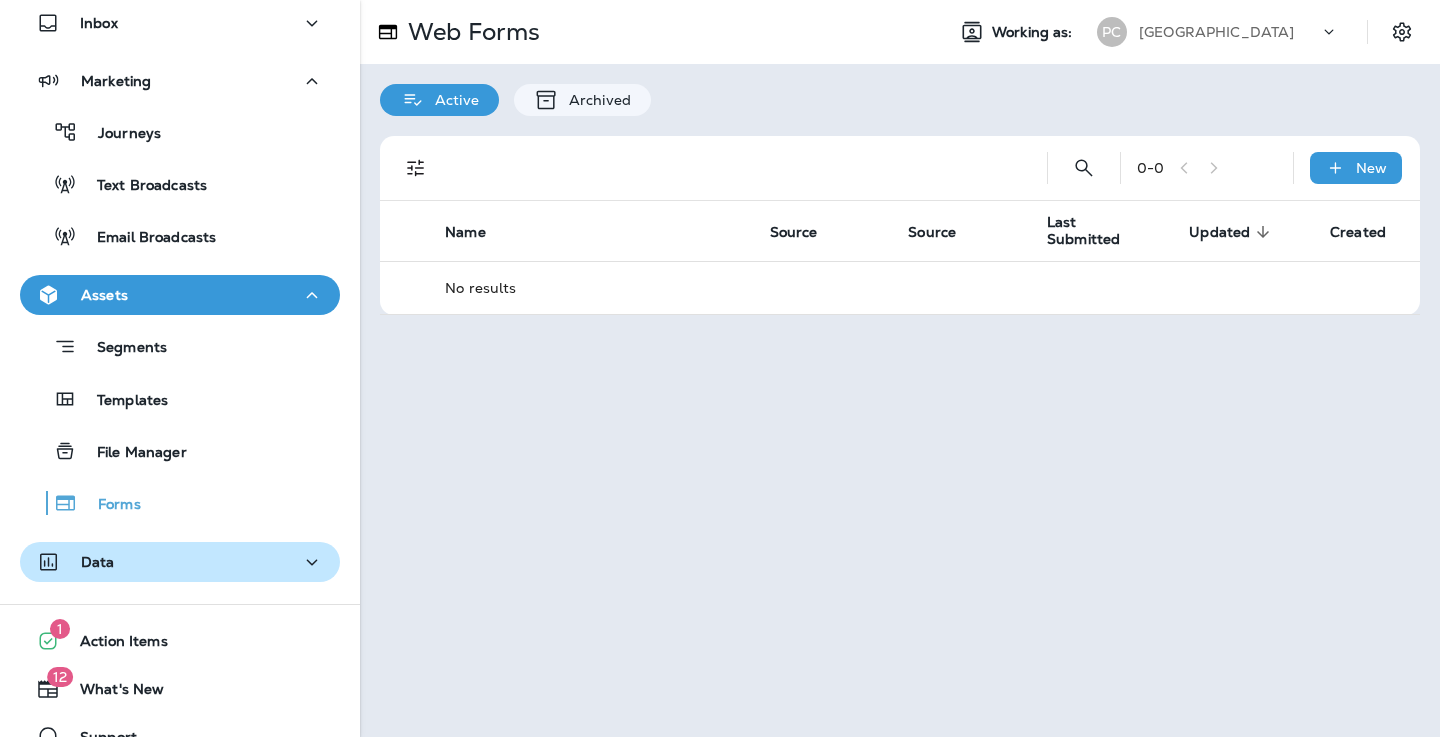 click on "Data" at bounding box center (180, 562) 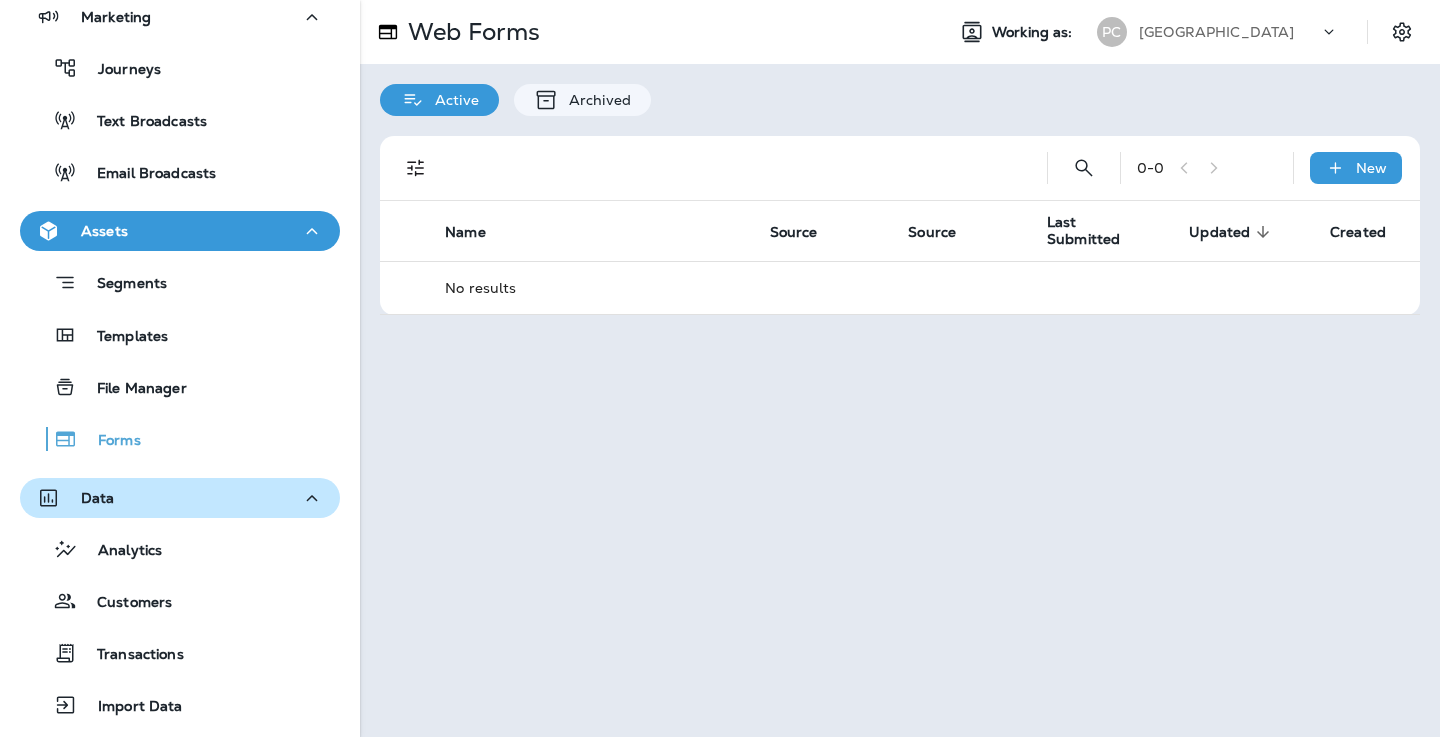 scroll, scrollTop: 233, scrollLeft: 0, axis: vertical 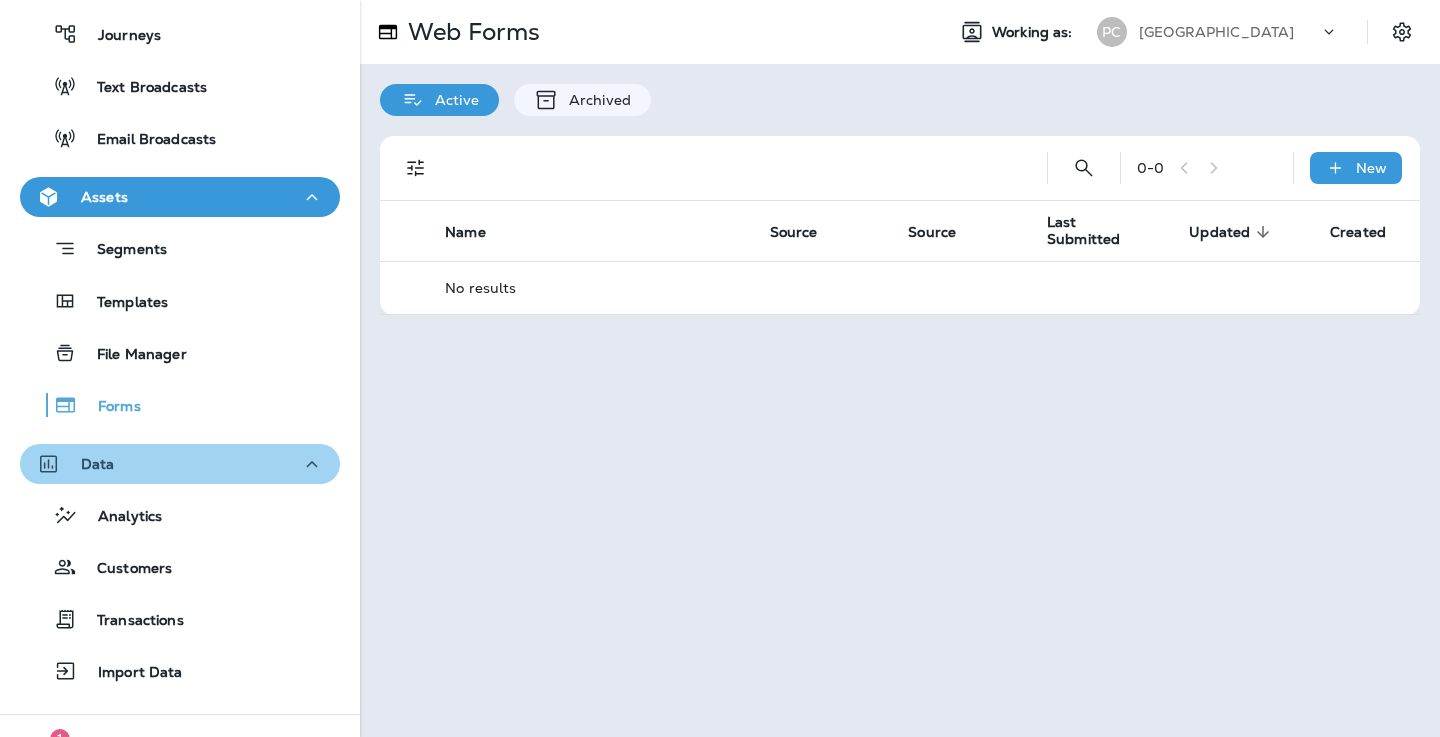 click 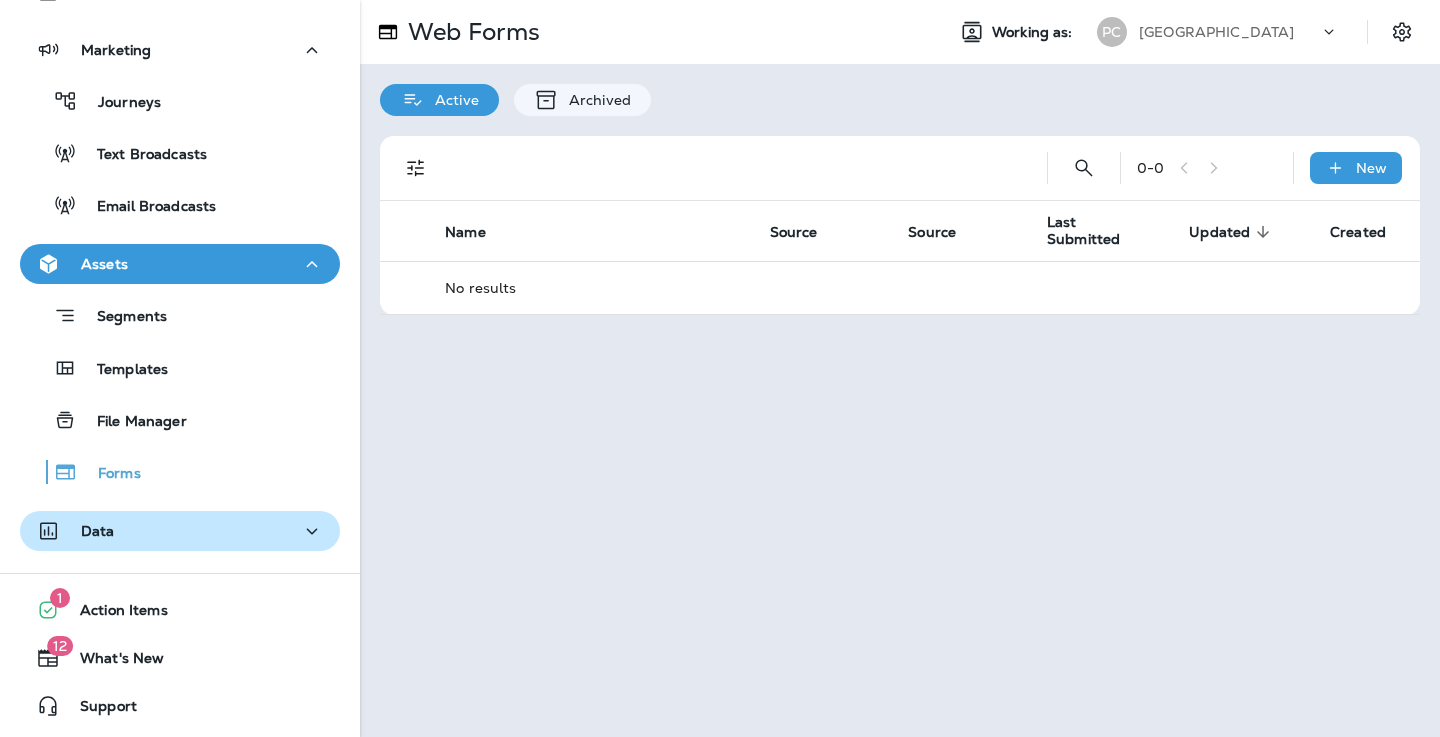 click 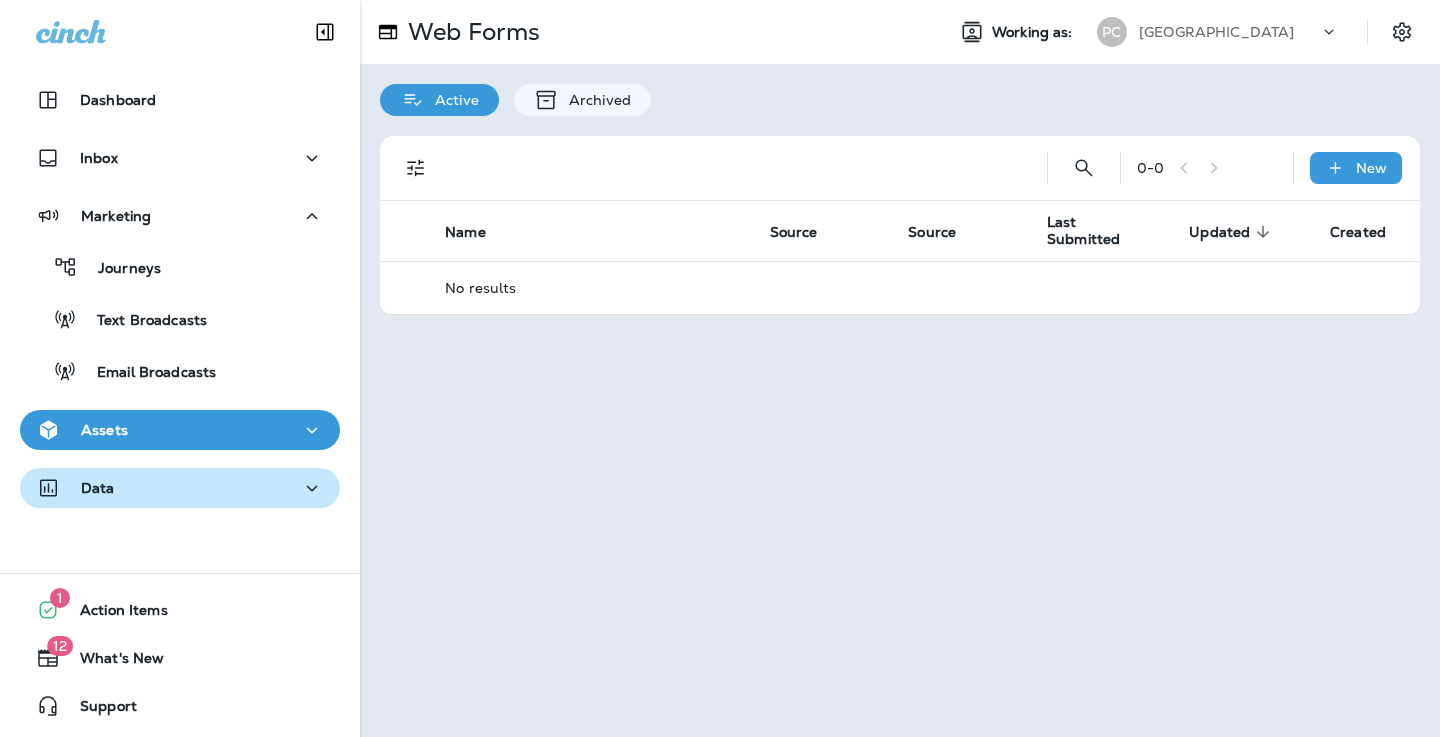 scroll, scrollTop: 0, scrollLeft: 0, axis: both 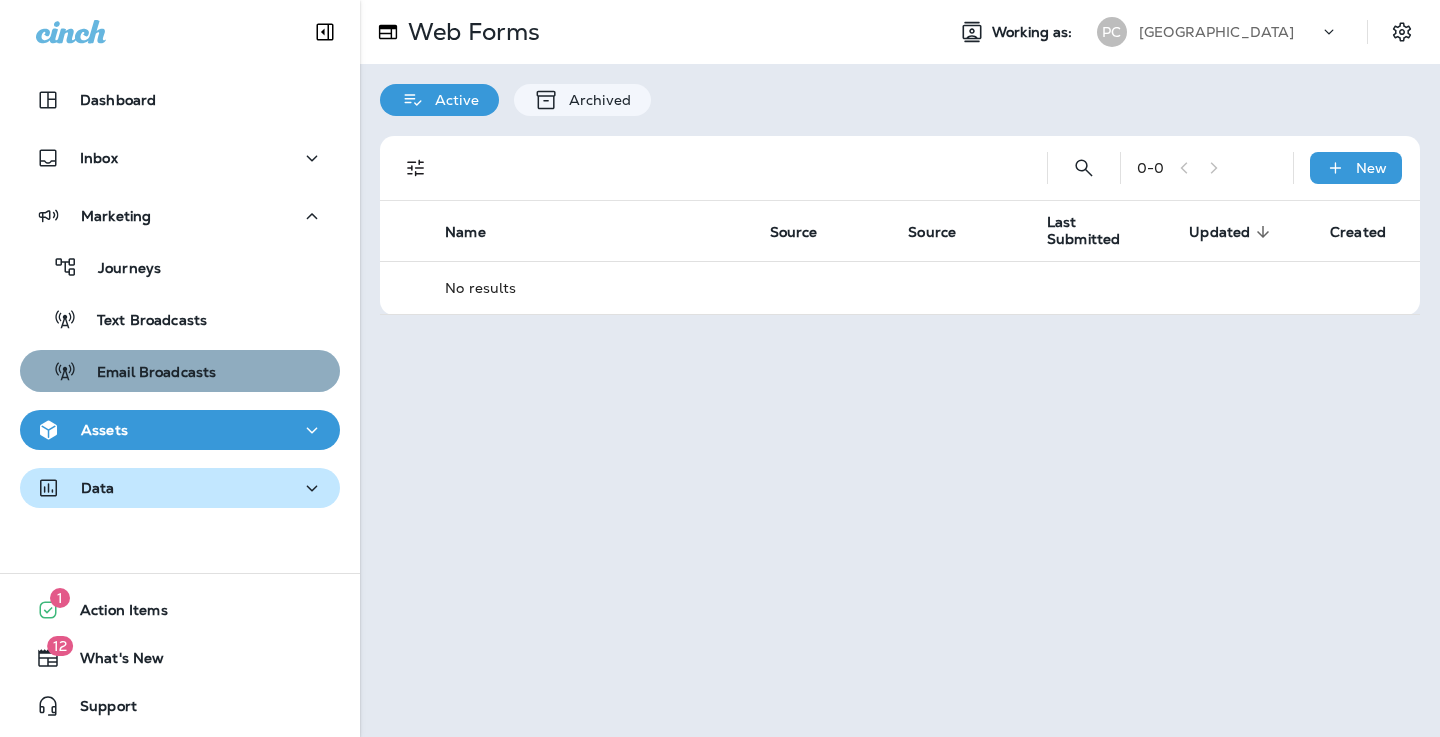 click on "Email Broadcasts" at bounding box center (146, 373) 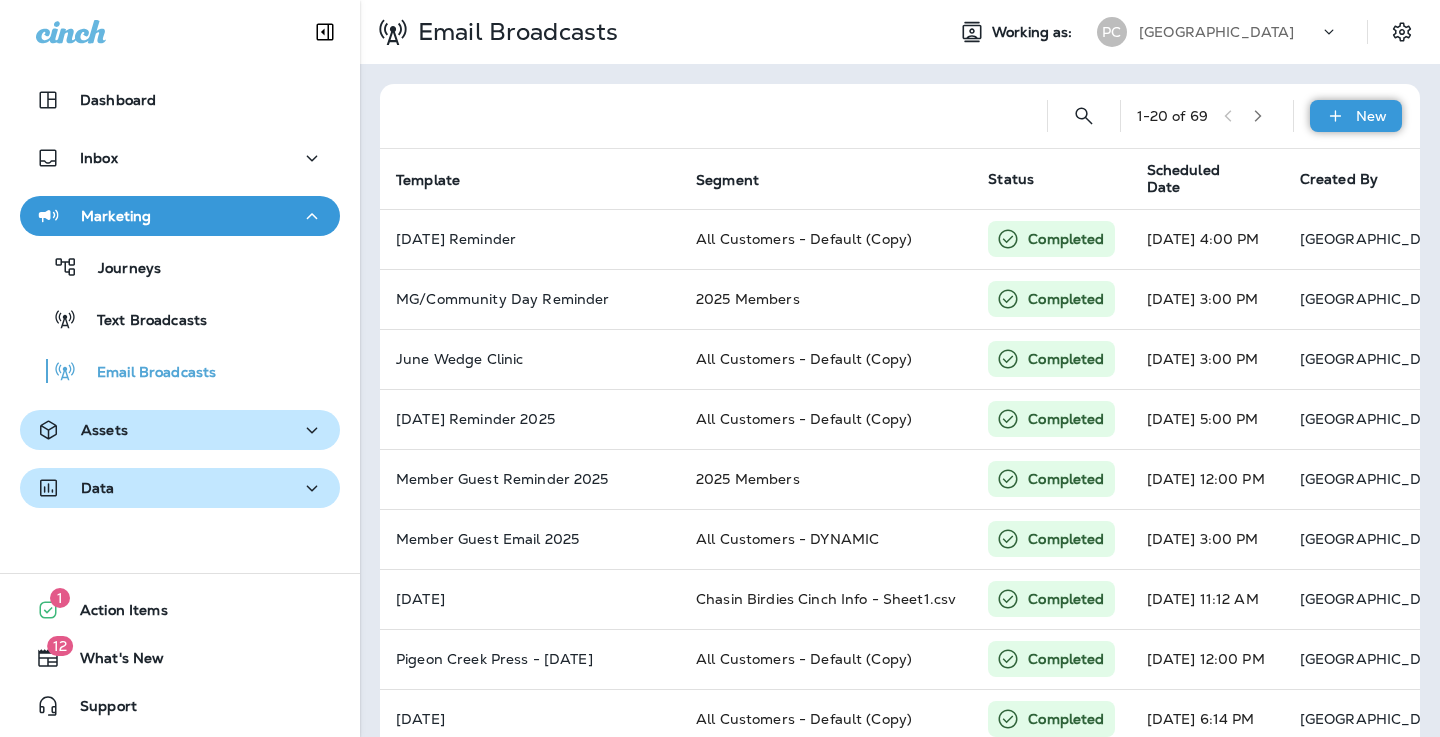 click 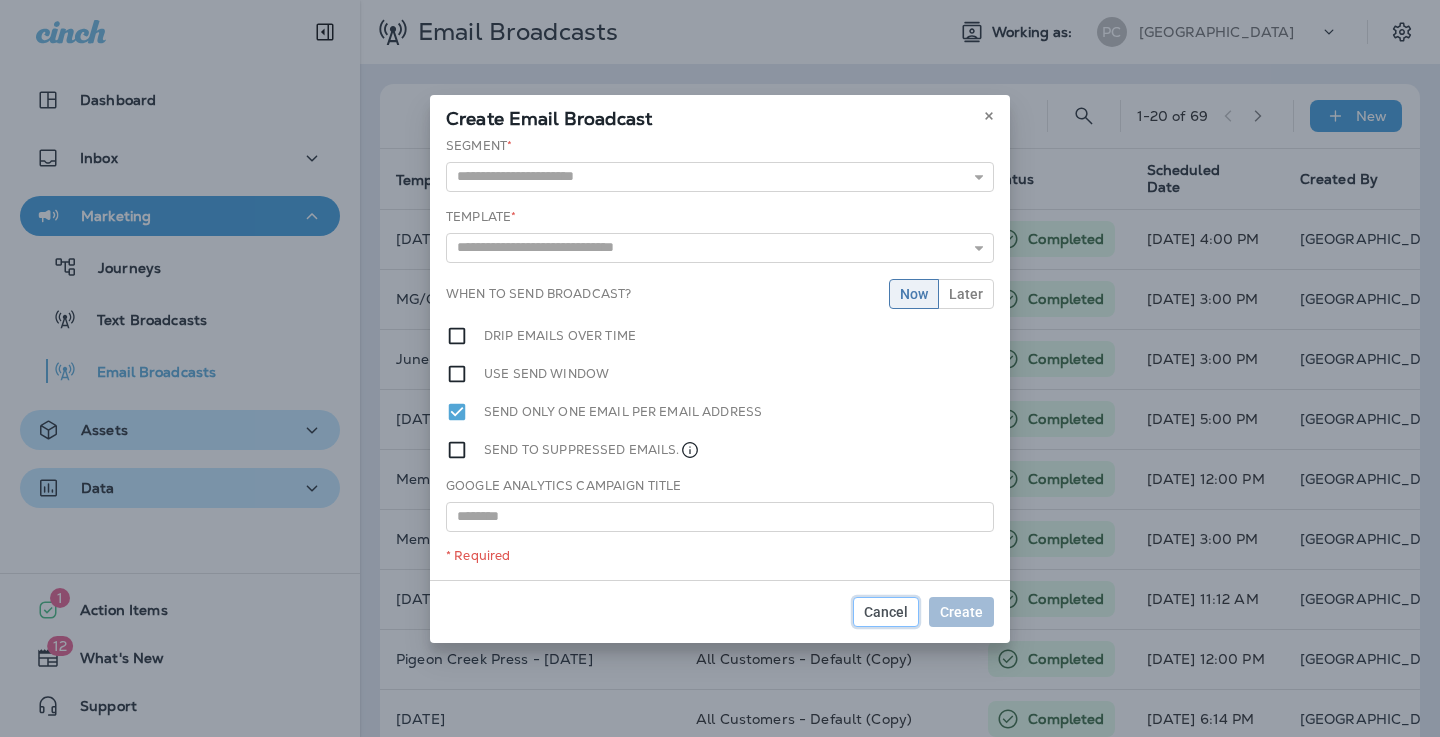click on "Cancel" at bounding box center (886, 612) 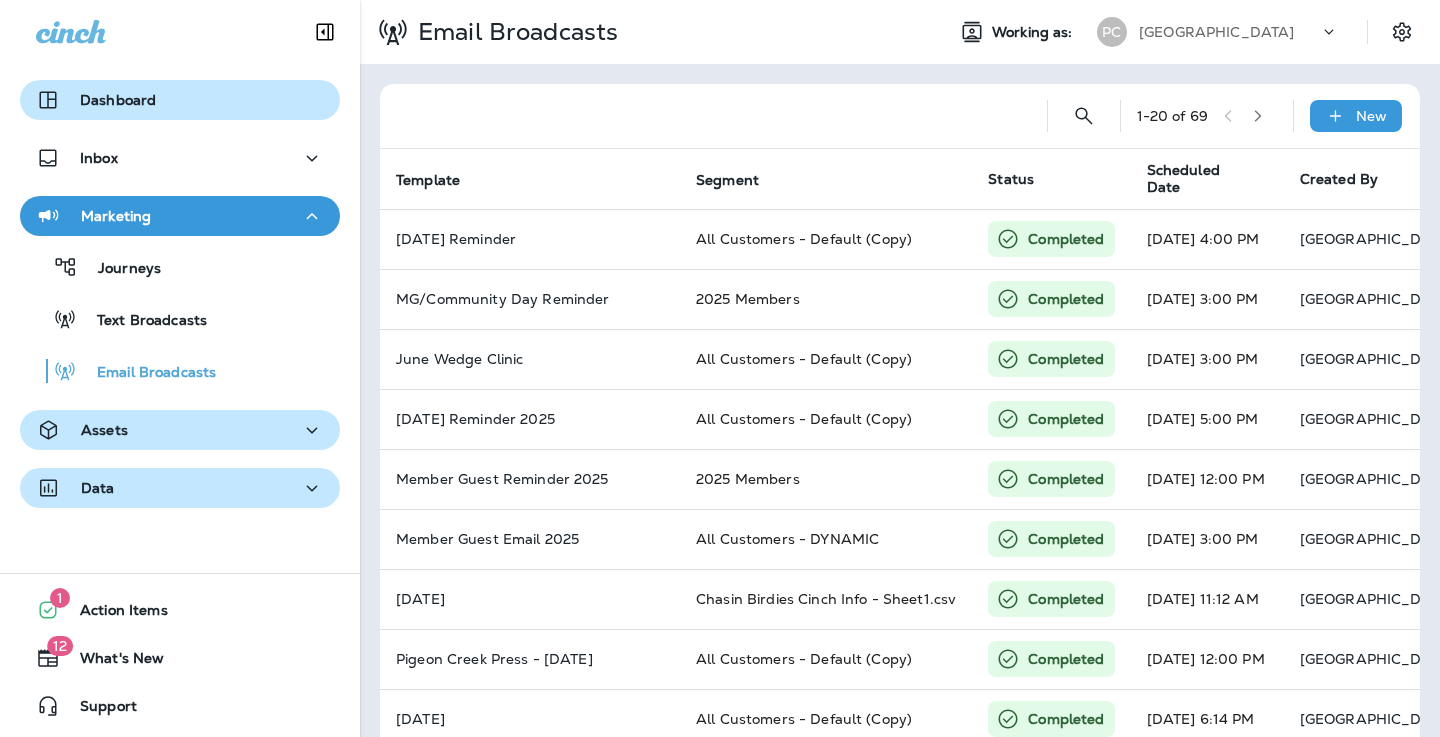 click on "Dashboard" at bounding box center [180, 100] 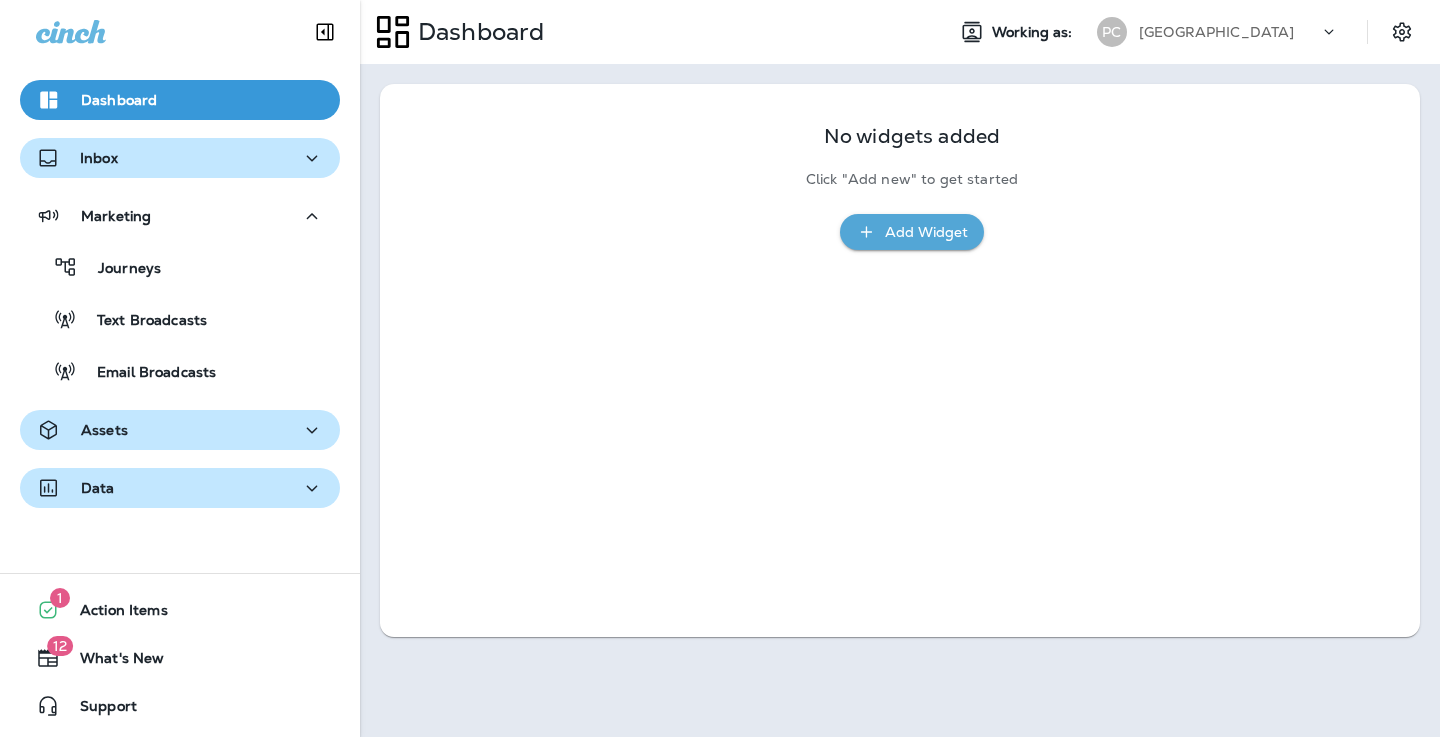 click on "Inbox" at bounding box center [180, 158] 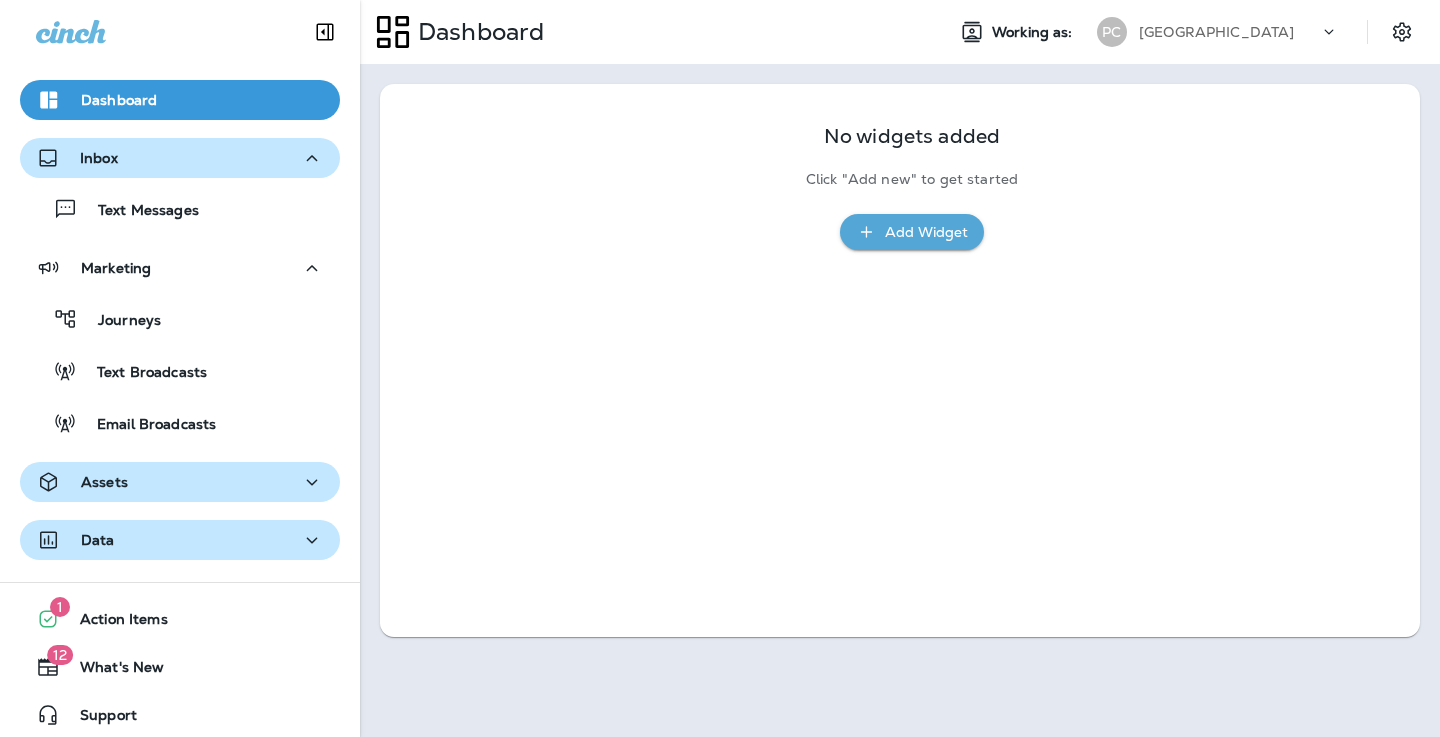 click 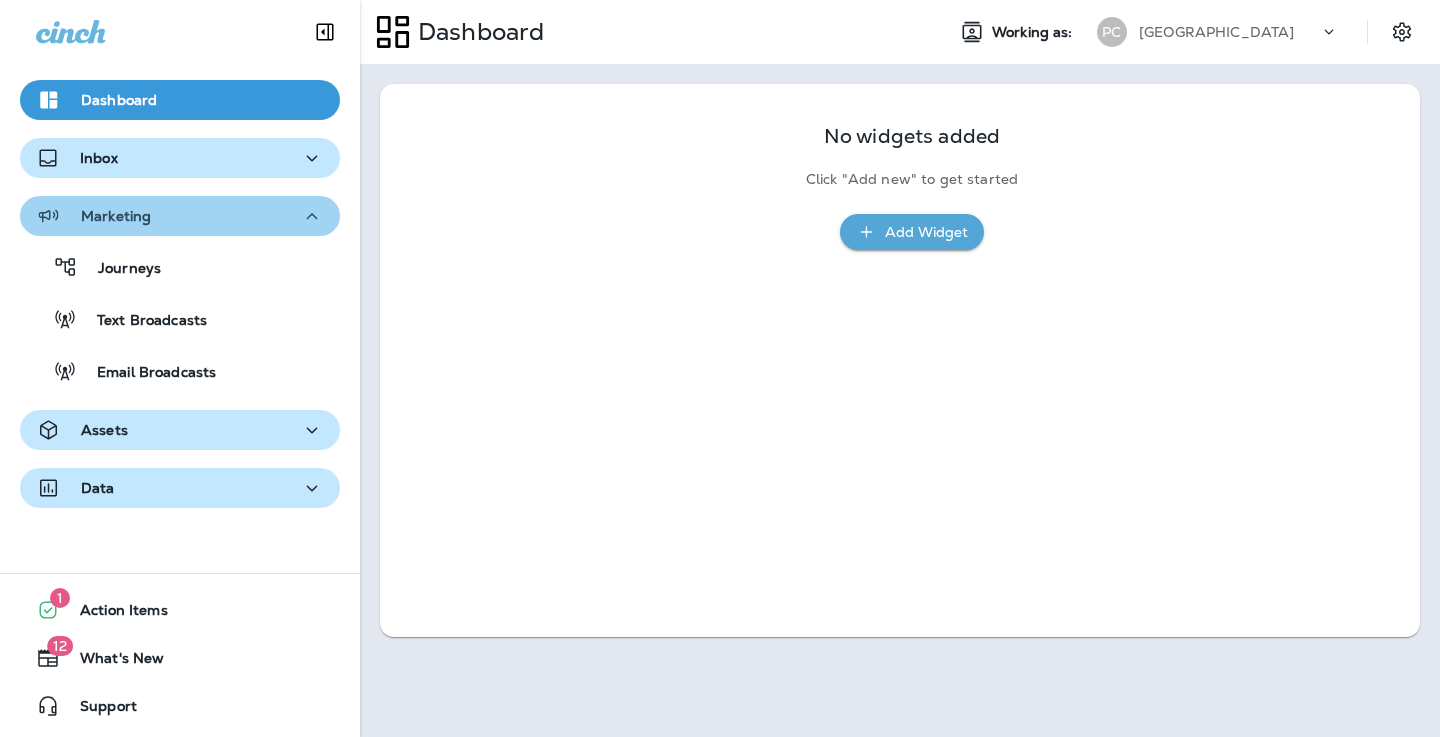 click on "Marketing" at bounding box center [180, 216] 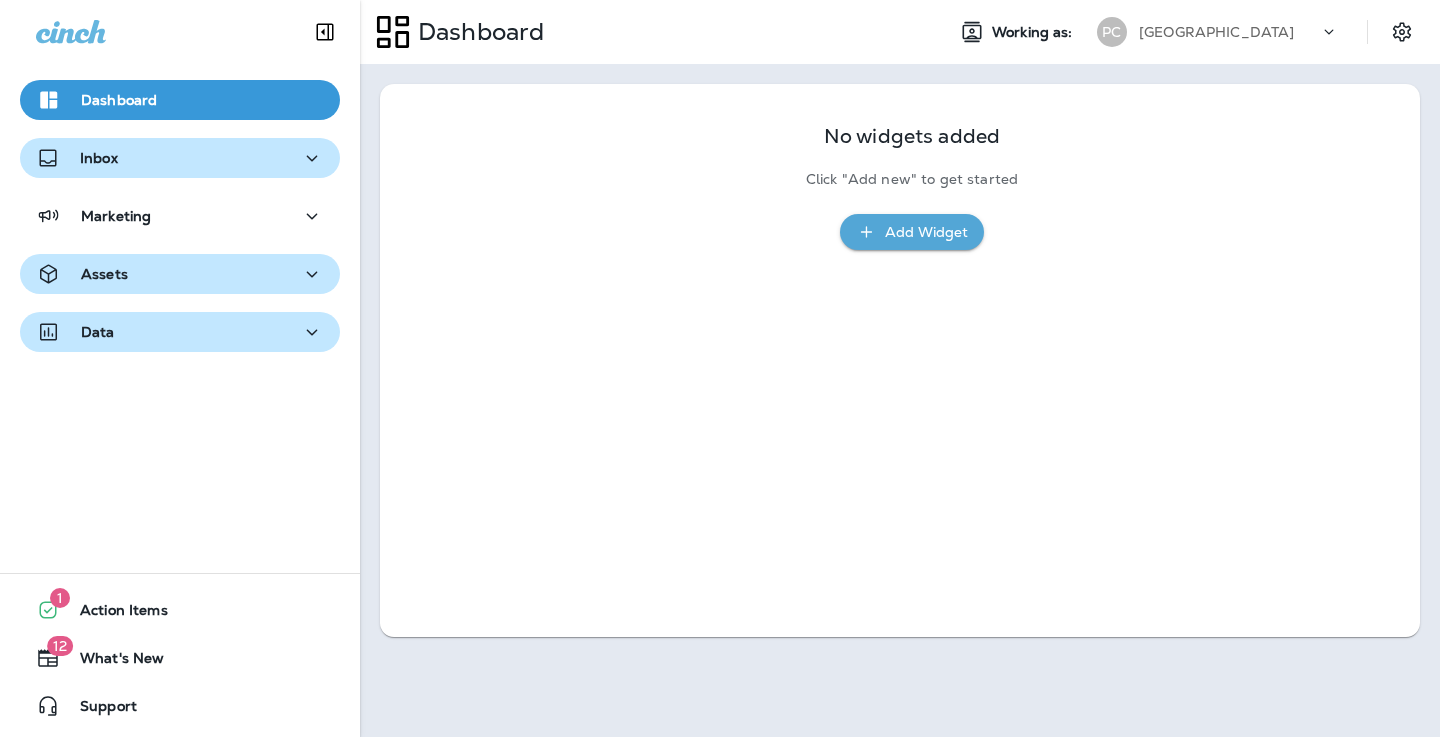 click on "Assets" at bounding box center (180, 274) 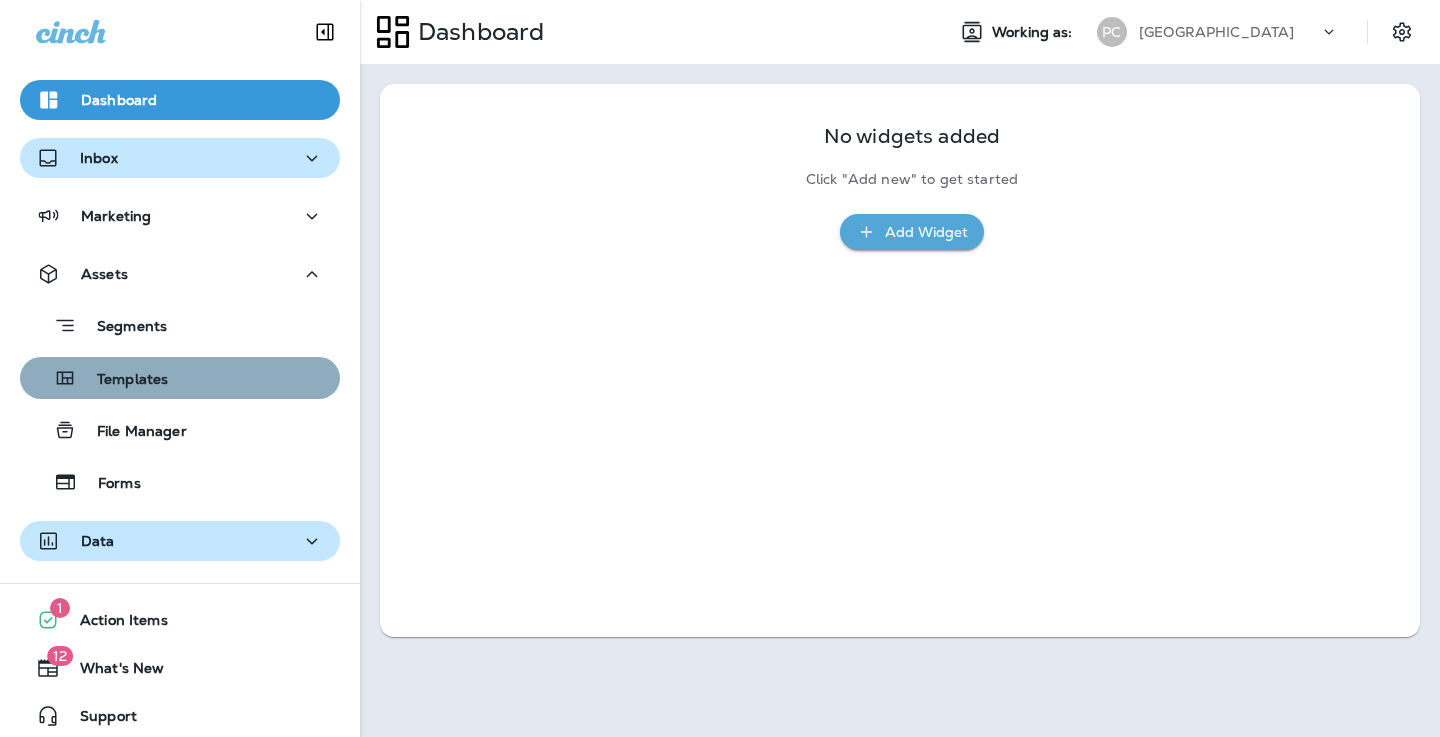 click on "Templates" at bounding box center (180, 378) 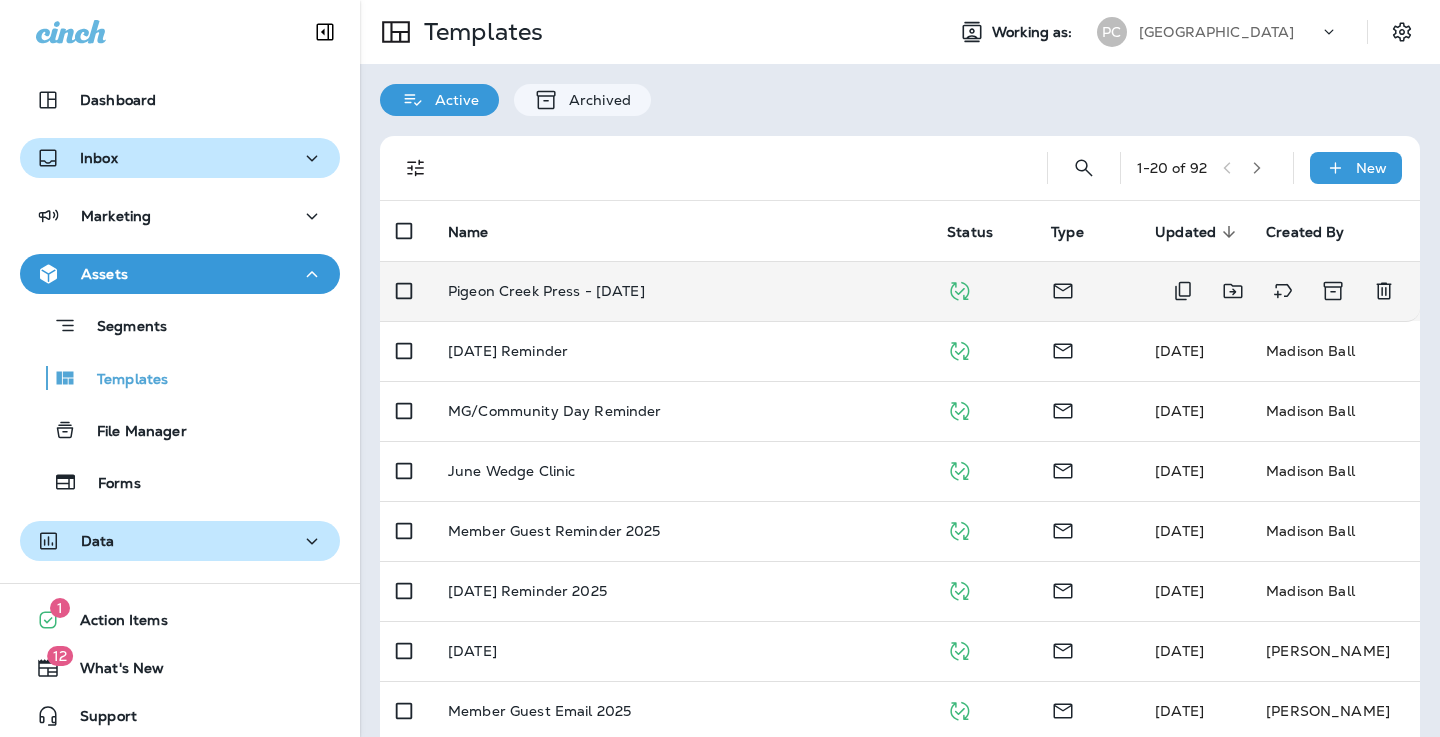 click on "Pigeon Creek Press - [DATE]" at bounding box center (681, 291) 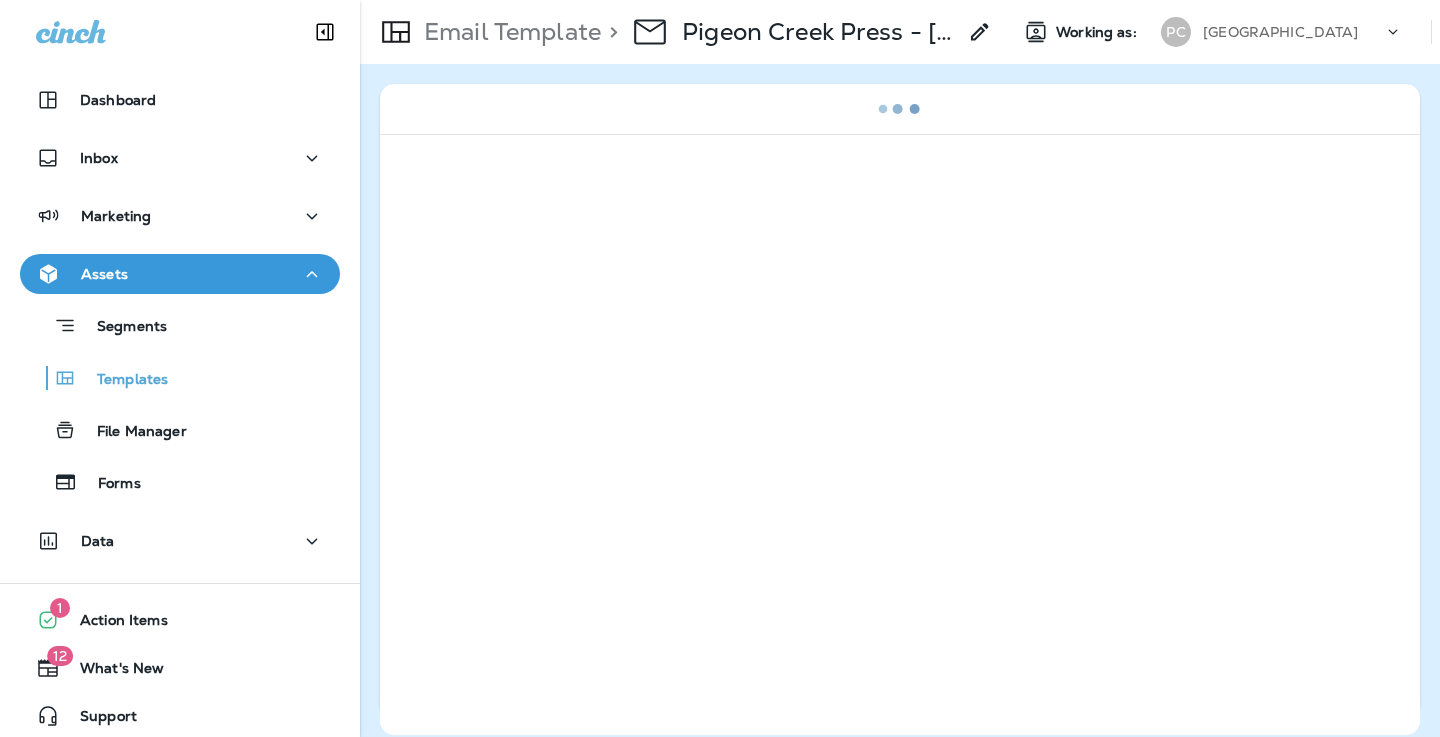 scroll, scrollTop: 0, scrollLeft: 0, axis: both 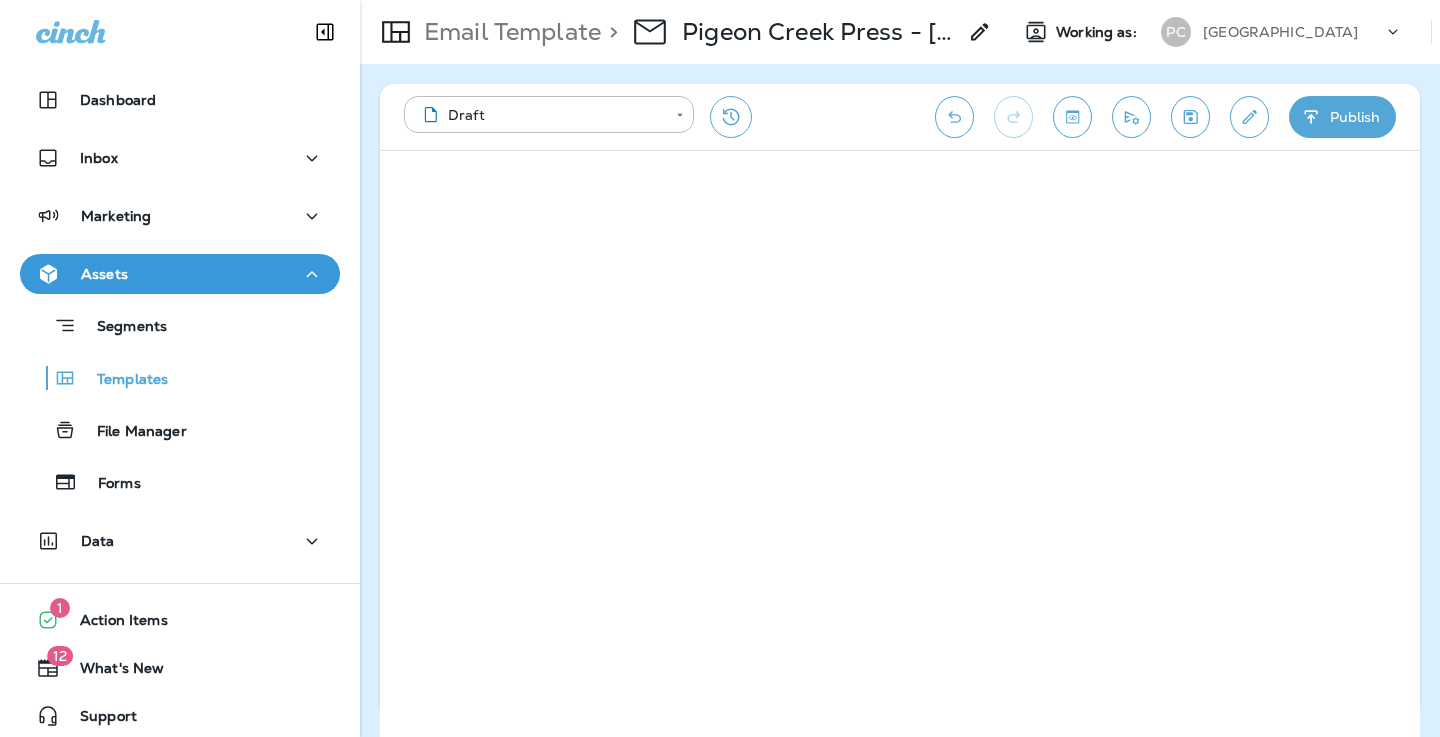 click on "[GEOGRAPHIC_DATA]" at bounding box center (1280, 32) 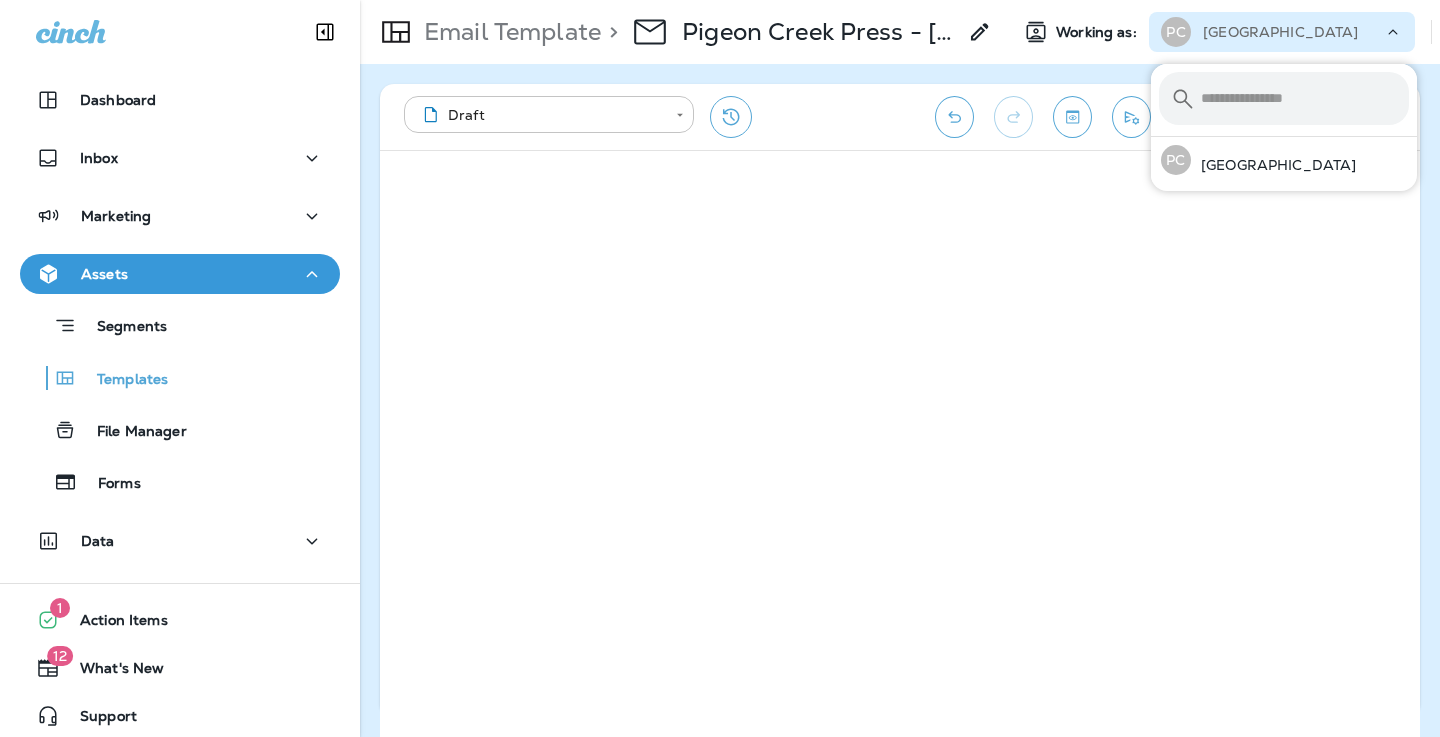 click on "**********" at bounding box center (720, 0) 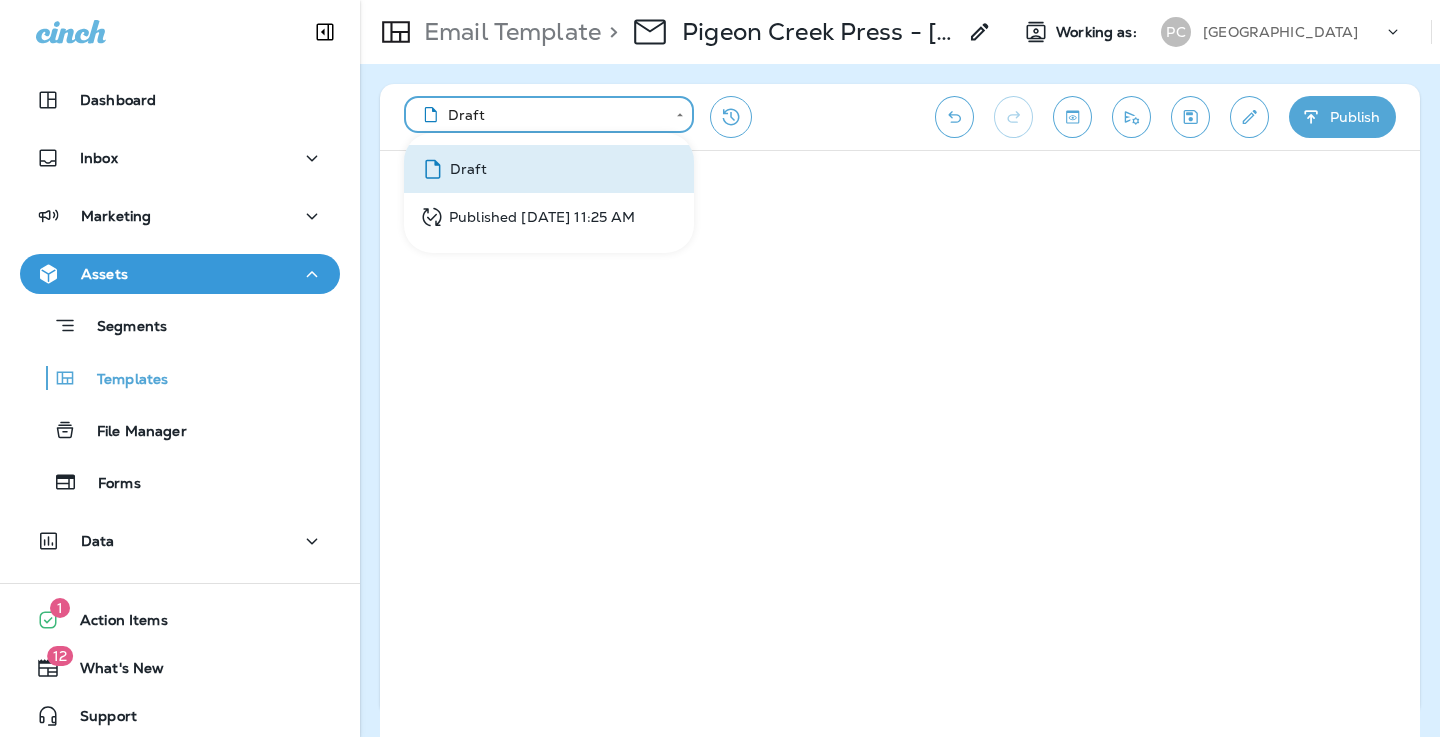 click on "Published [DATE] 11:25 AM" at bounding box center (528, 217) 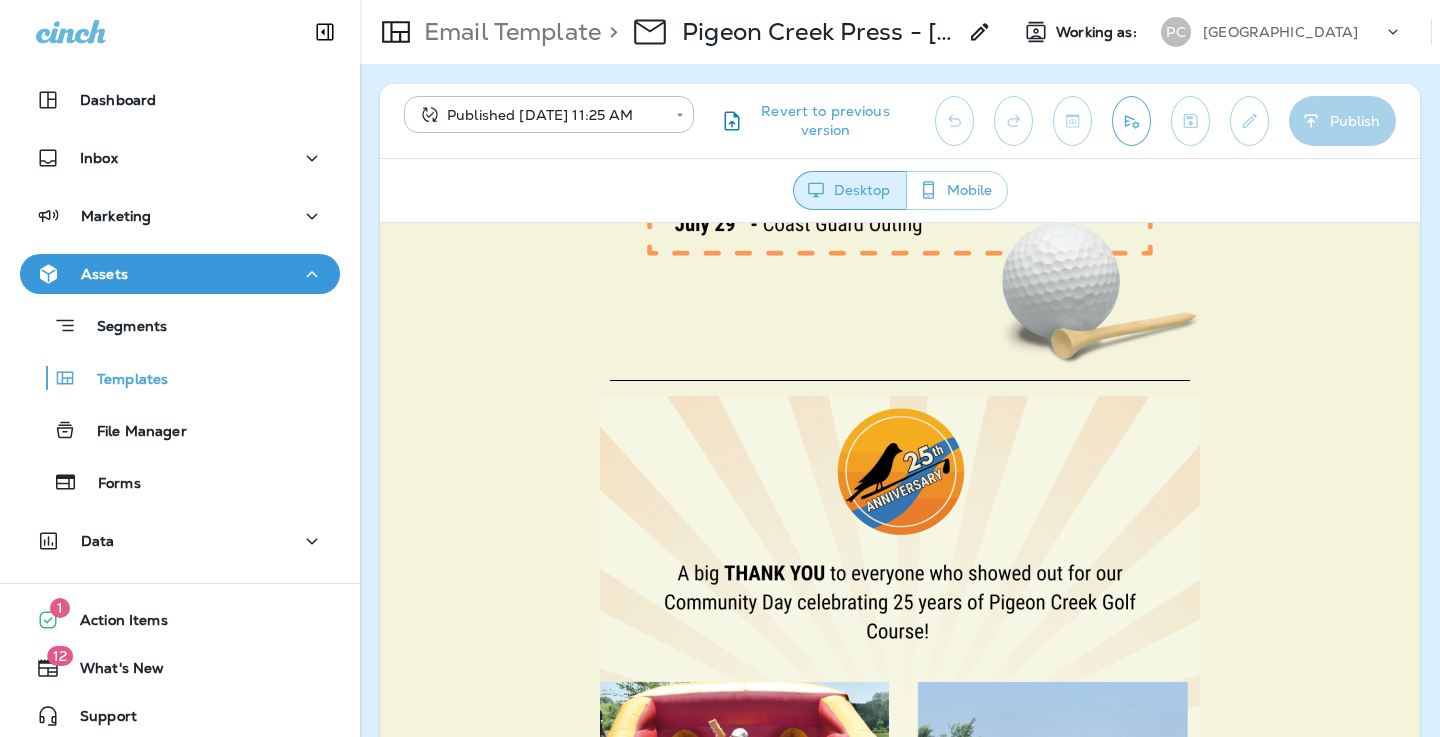 scroll, scrollTop: 1078, scrollLeft: 0, axis: vertical 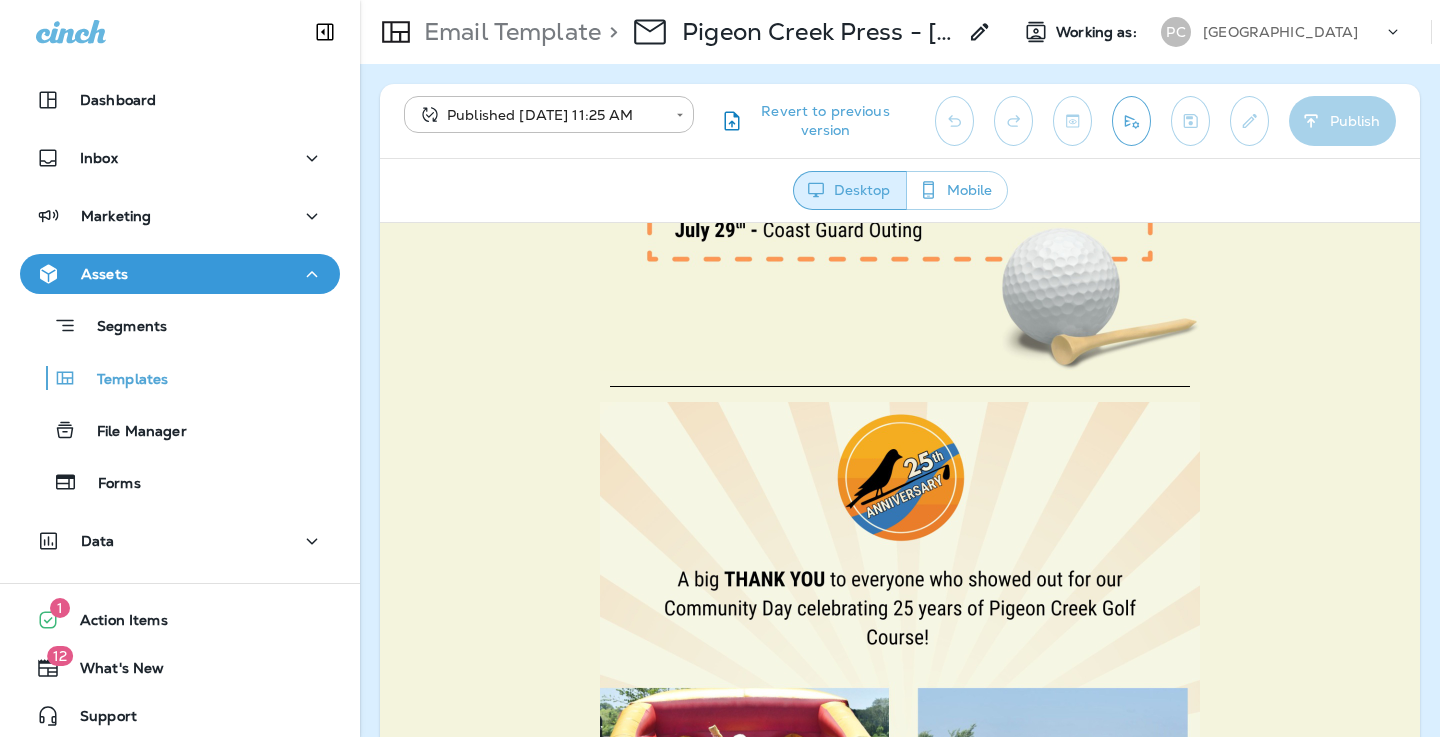 click at bounding box center [900, 761] 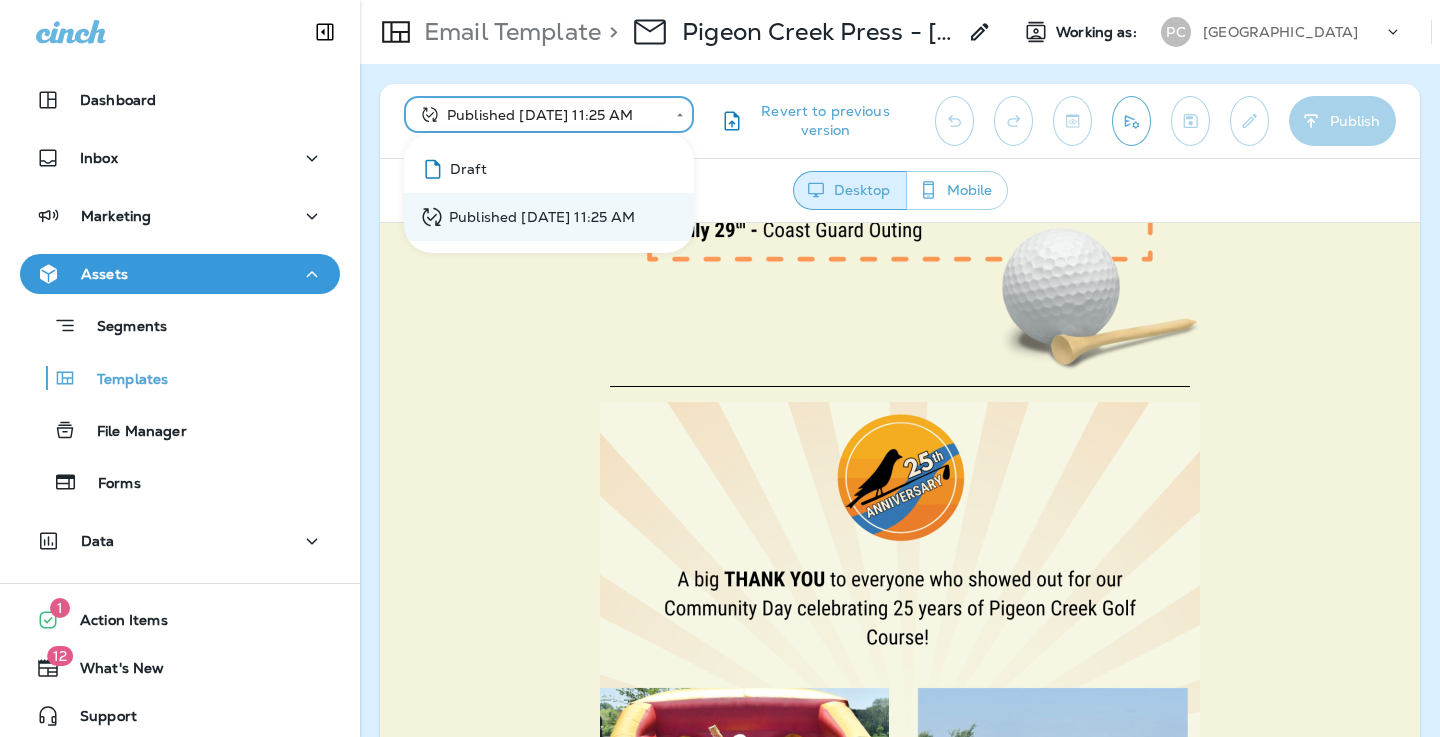 click on "**********" at bounding box center [720, 0] 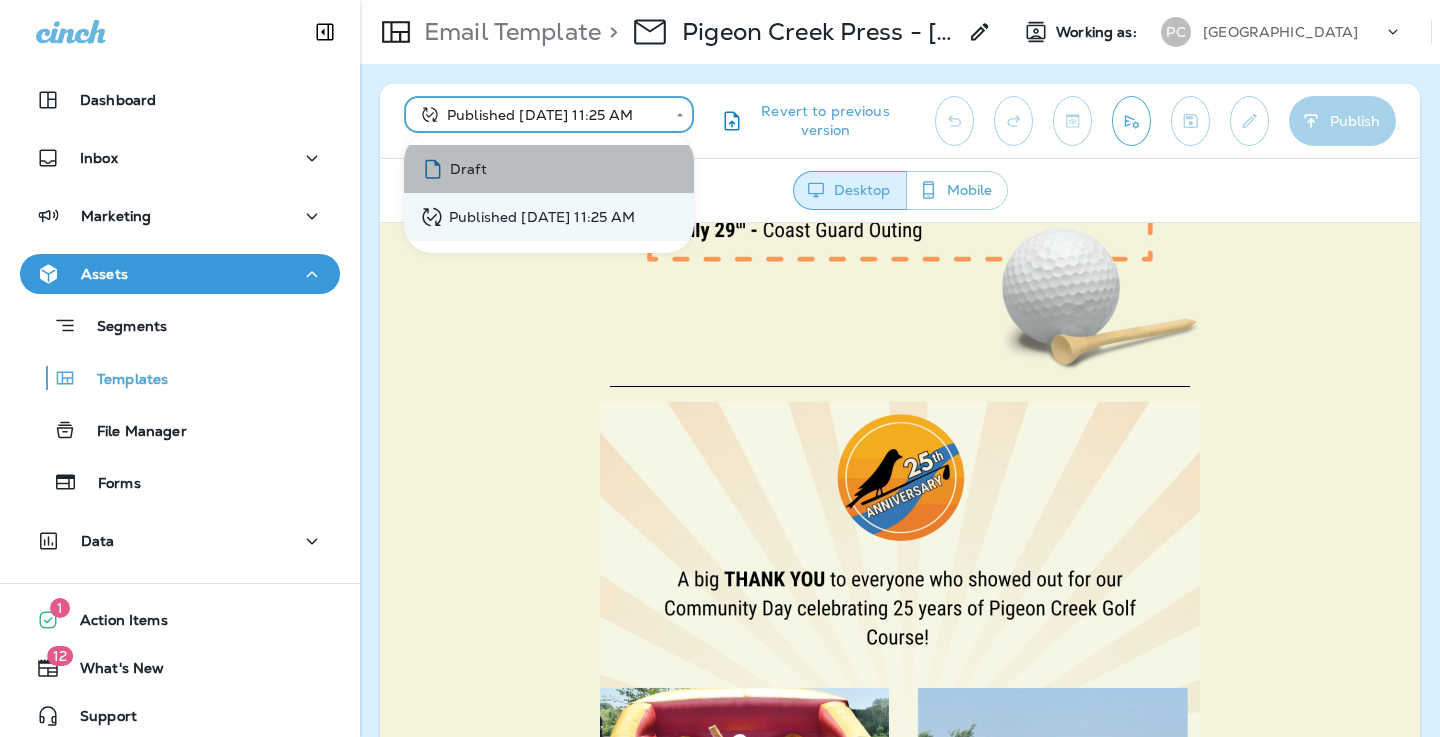 click on "Draft" at bounding box center (549, 169) 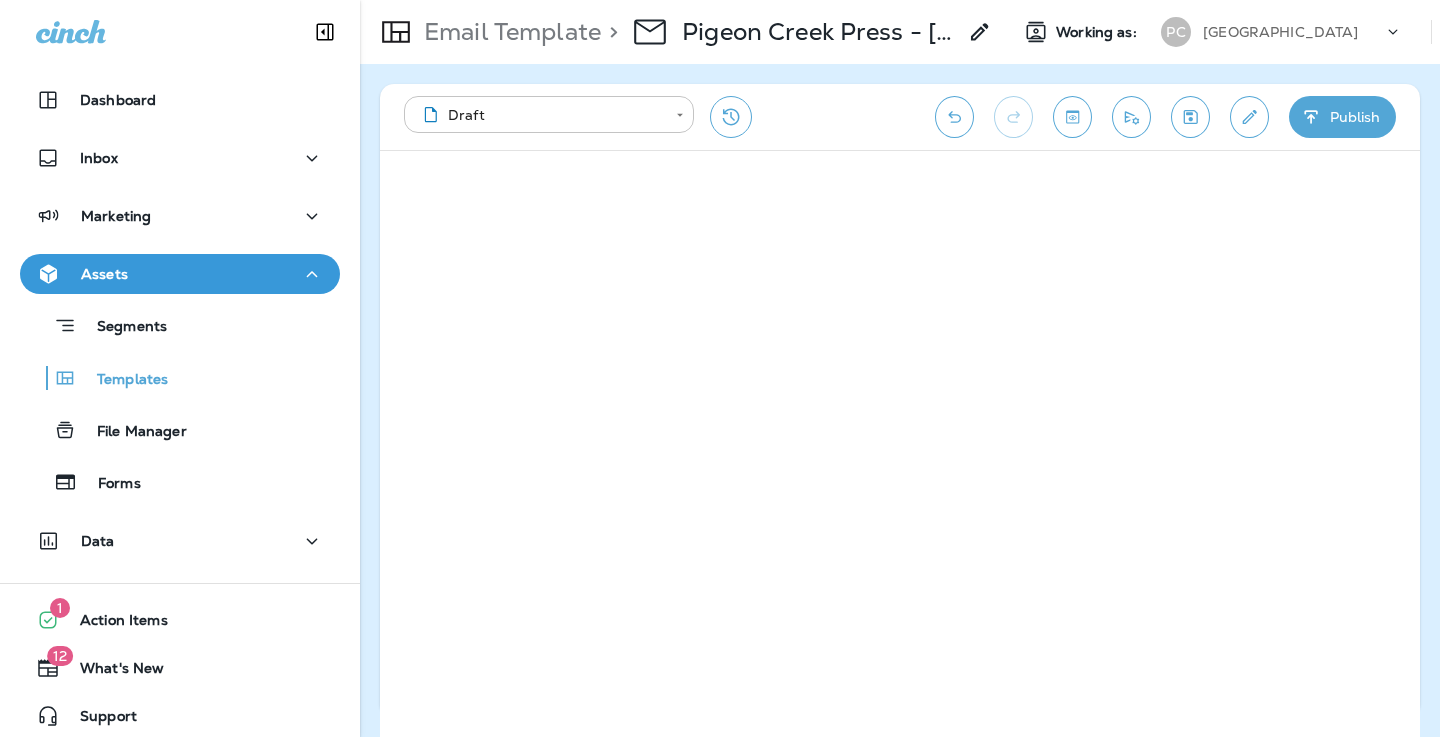 click on "**********" at bounding box center [720, 0] 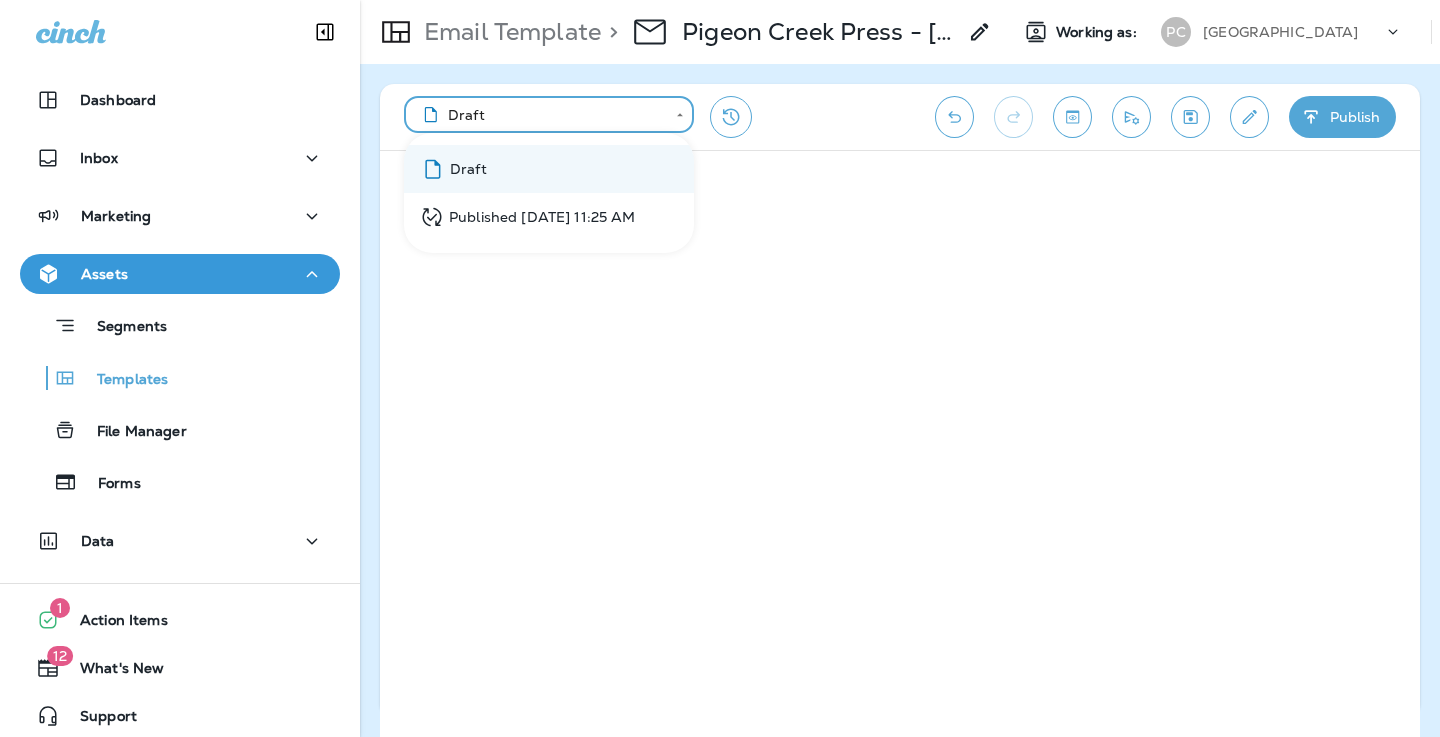 click on "Published Jun 30, 2025 11:25 AM" at bounding box center [528, 217] 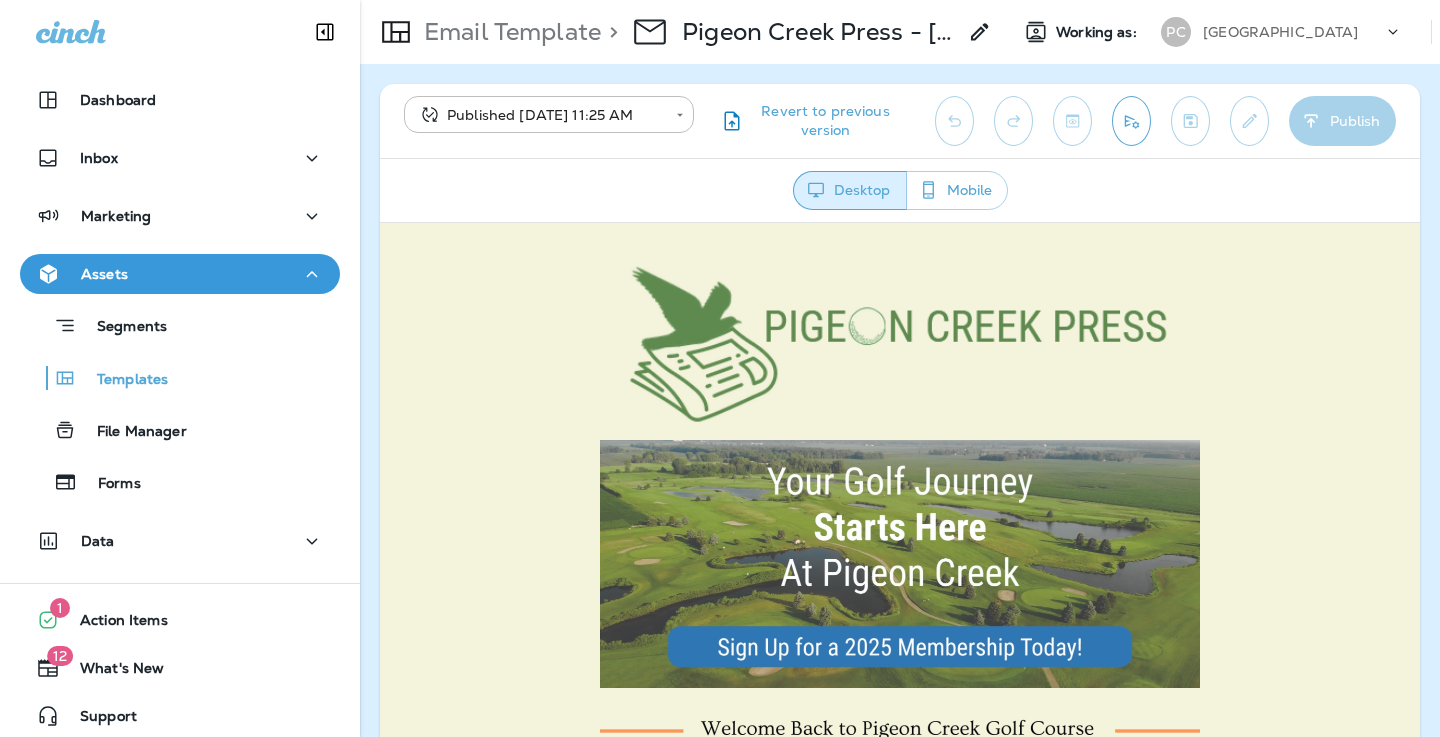 scroll, scrollTop: 0, scrollLeft: 0, axis: both 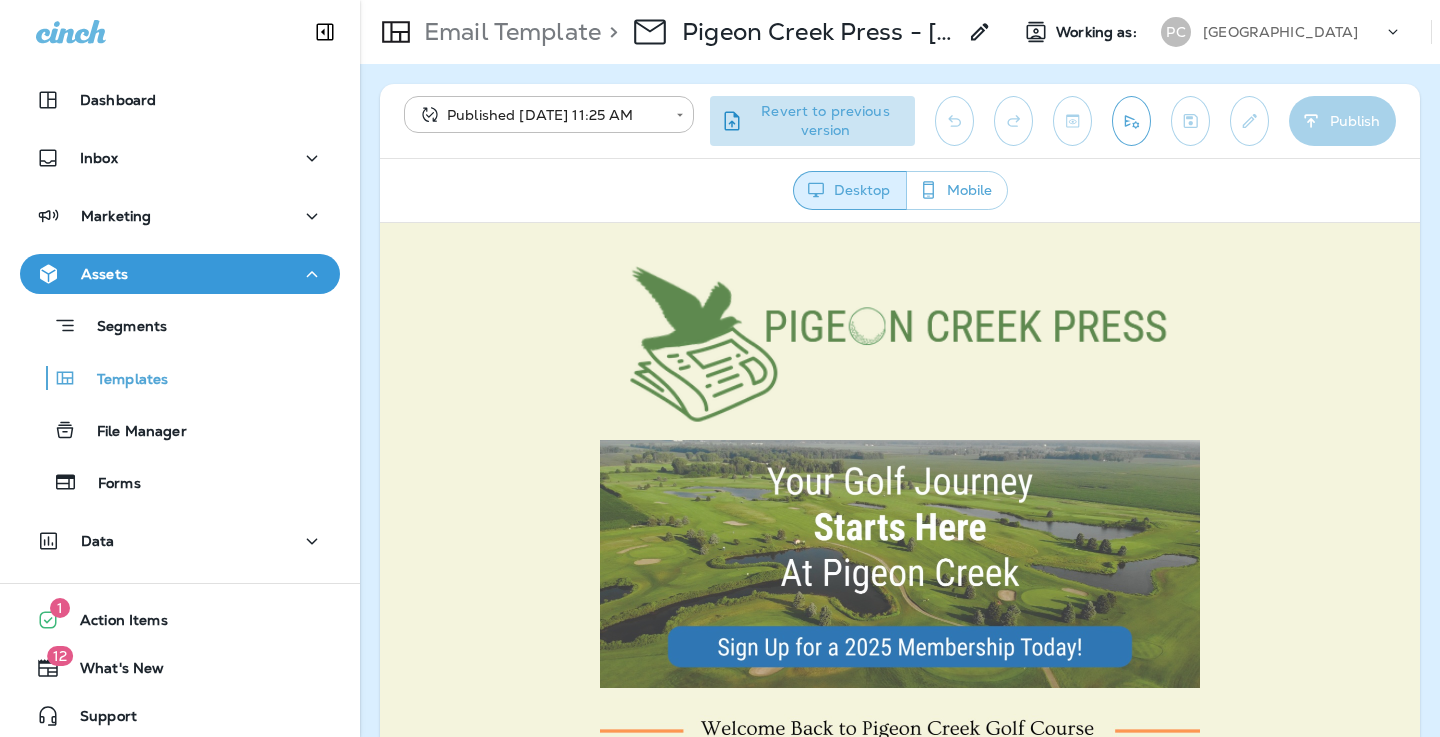 click on "Revert to previous version" at bounding box center (825, 121) 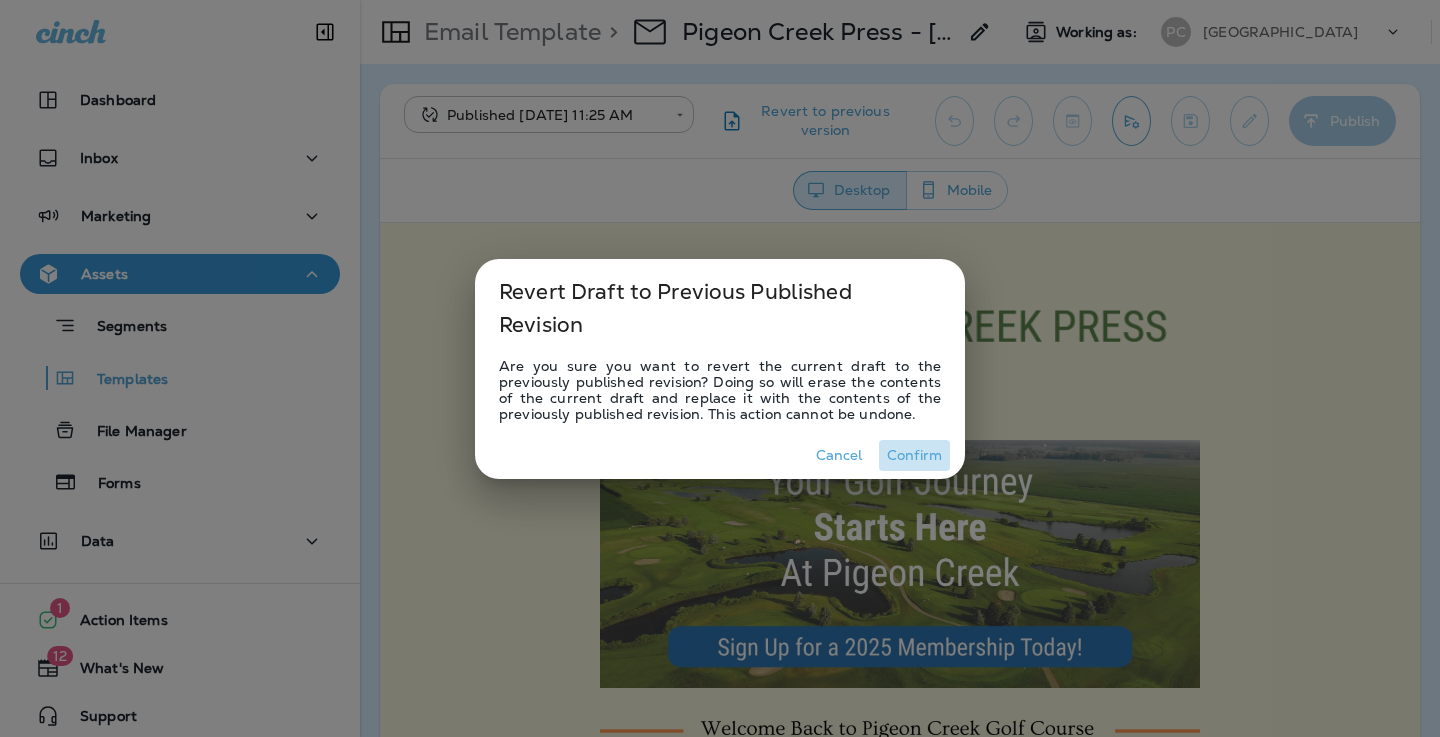 click on "Confirm" at bounding box center (914, 455) 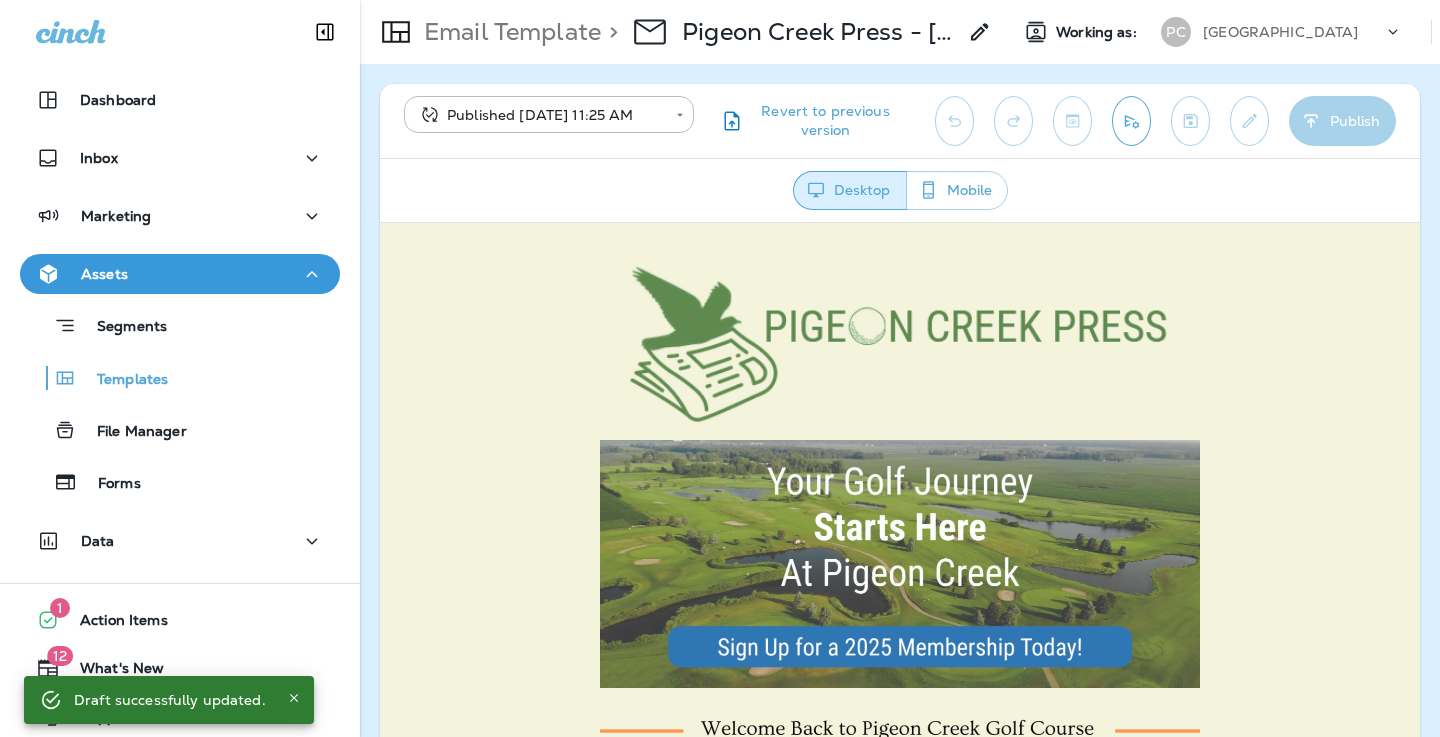scroll, scrollTop: 0, scrollLeft: 0, axis: both 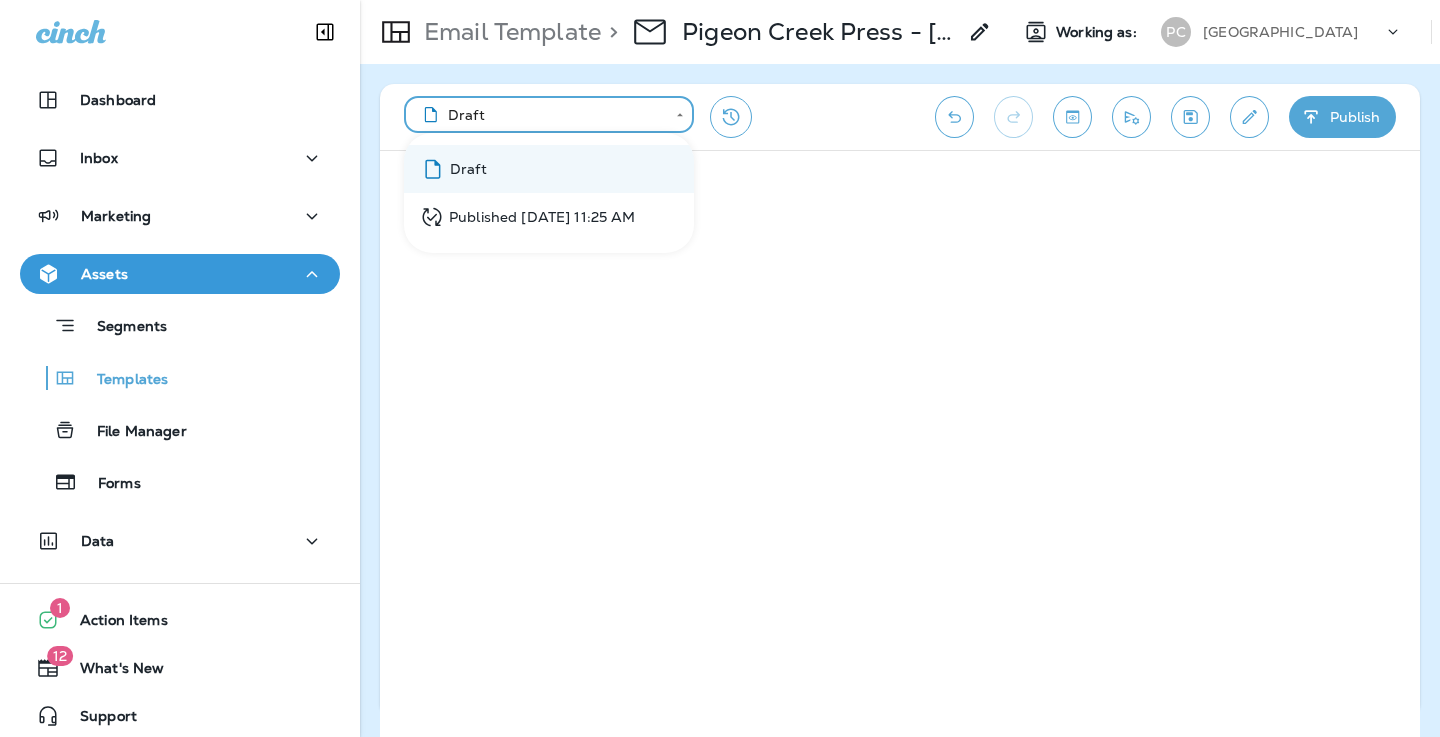 click on "**********" at bounding box center (720, 0) 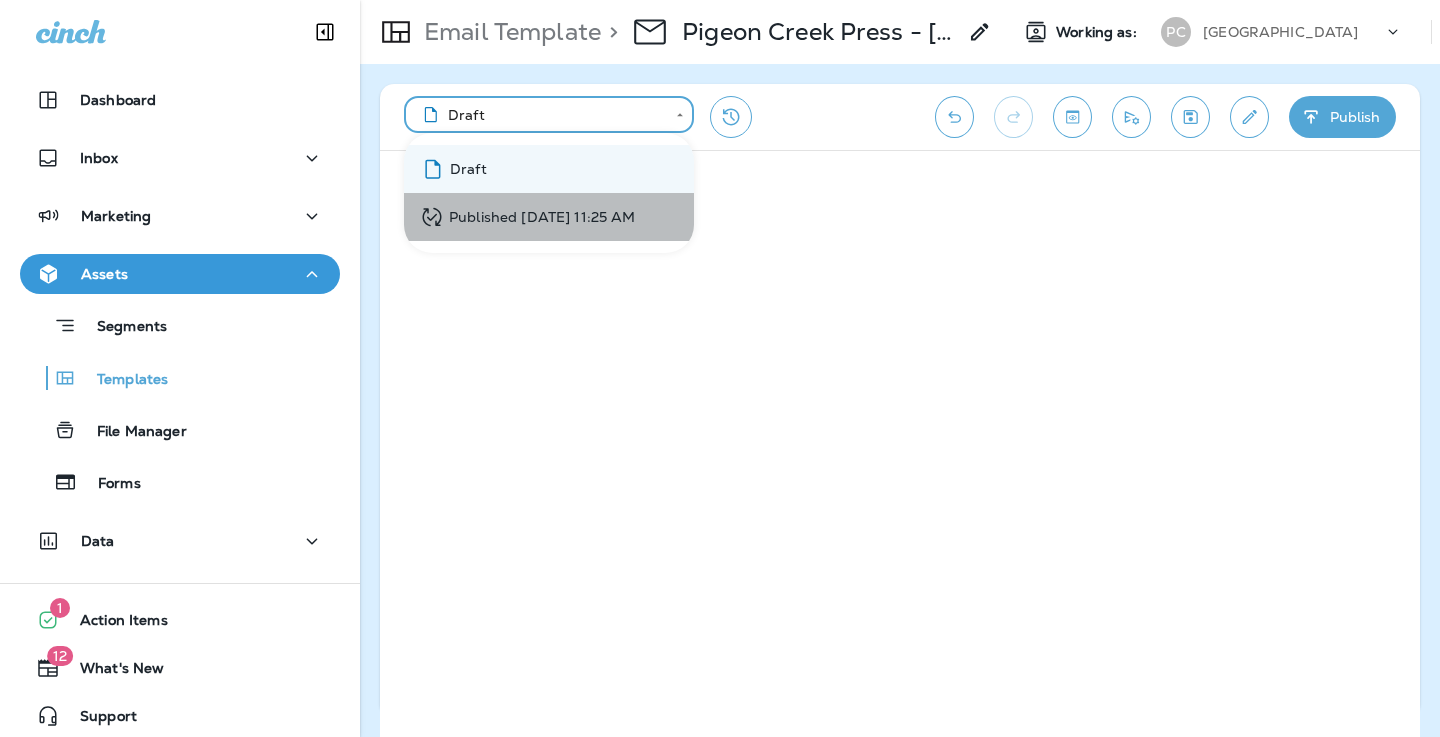 click on "Published Jun 30, 2025 11:25 AM" at bounding box center (549, 217) 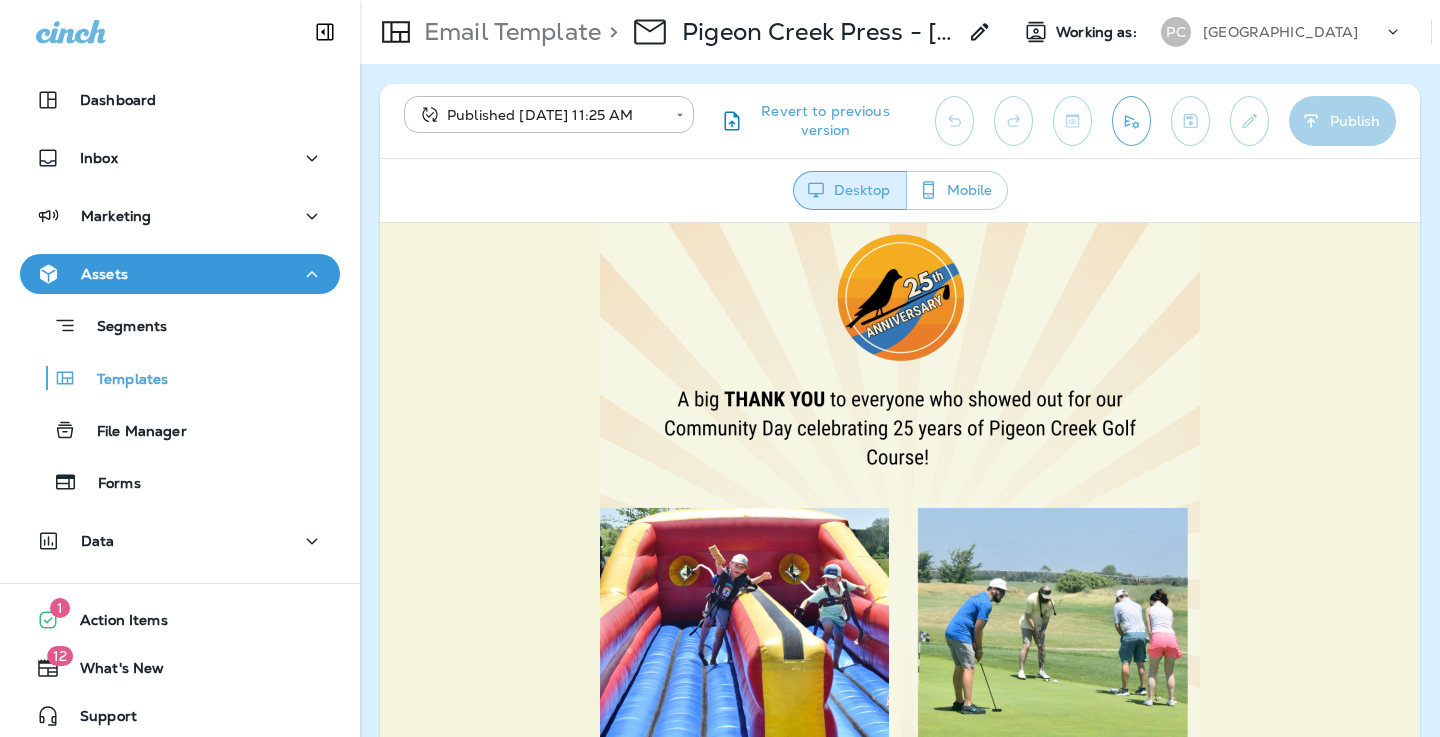 scroll, scrollTop: 1244, scrollLeft: 0, axis: vertical 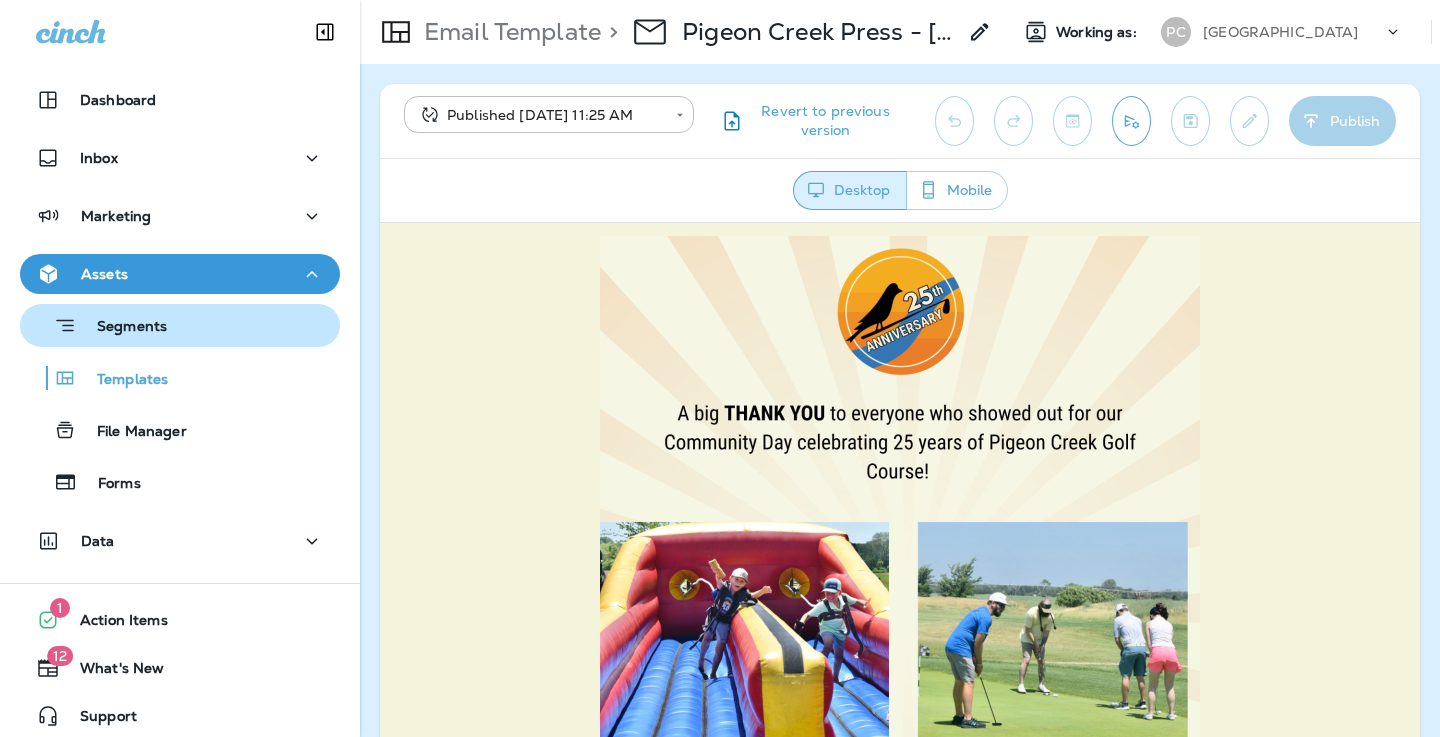 click on "Segments" at bounding box center (180, 325) 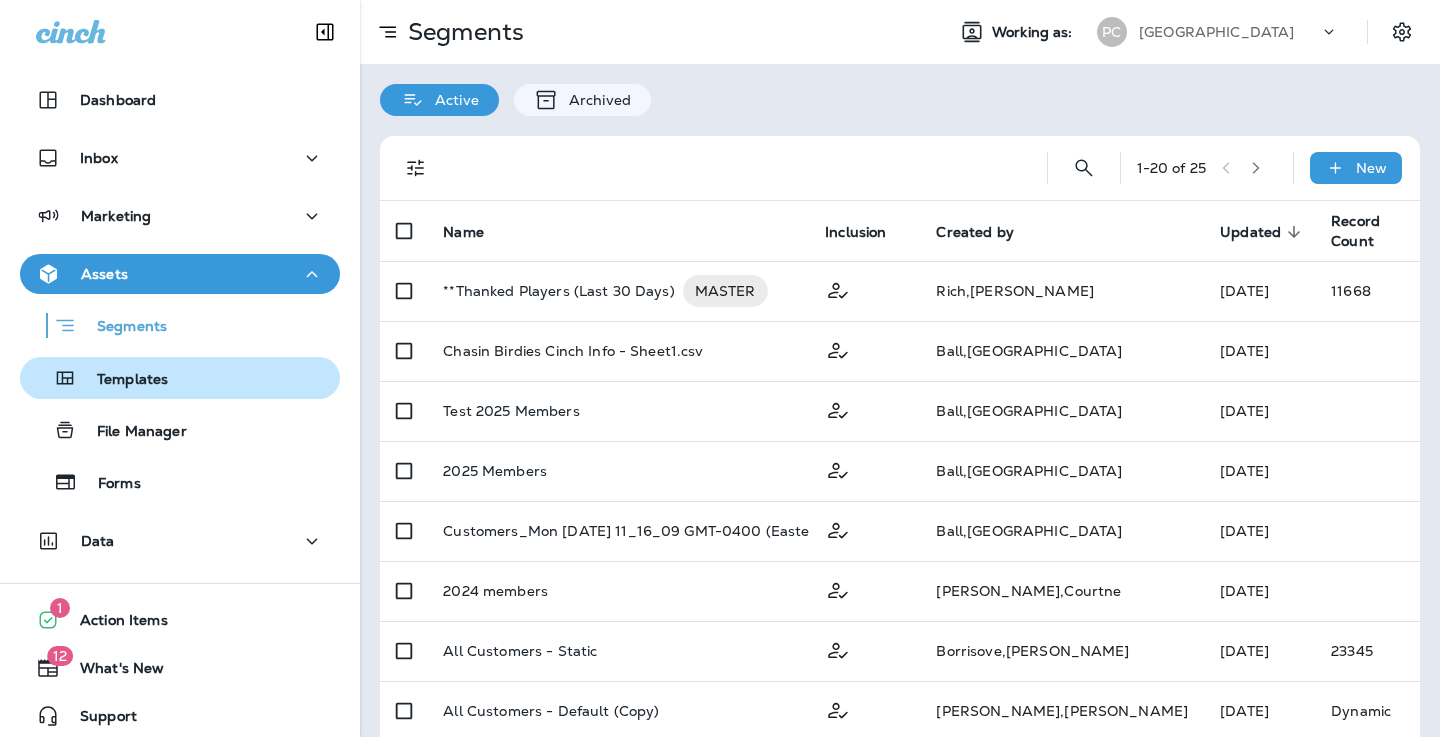 click on "Templates" at bounding box center [180, 378] 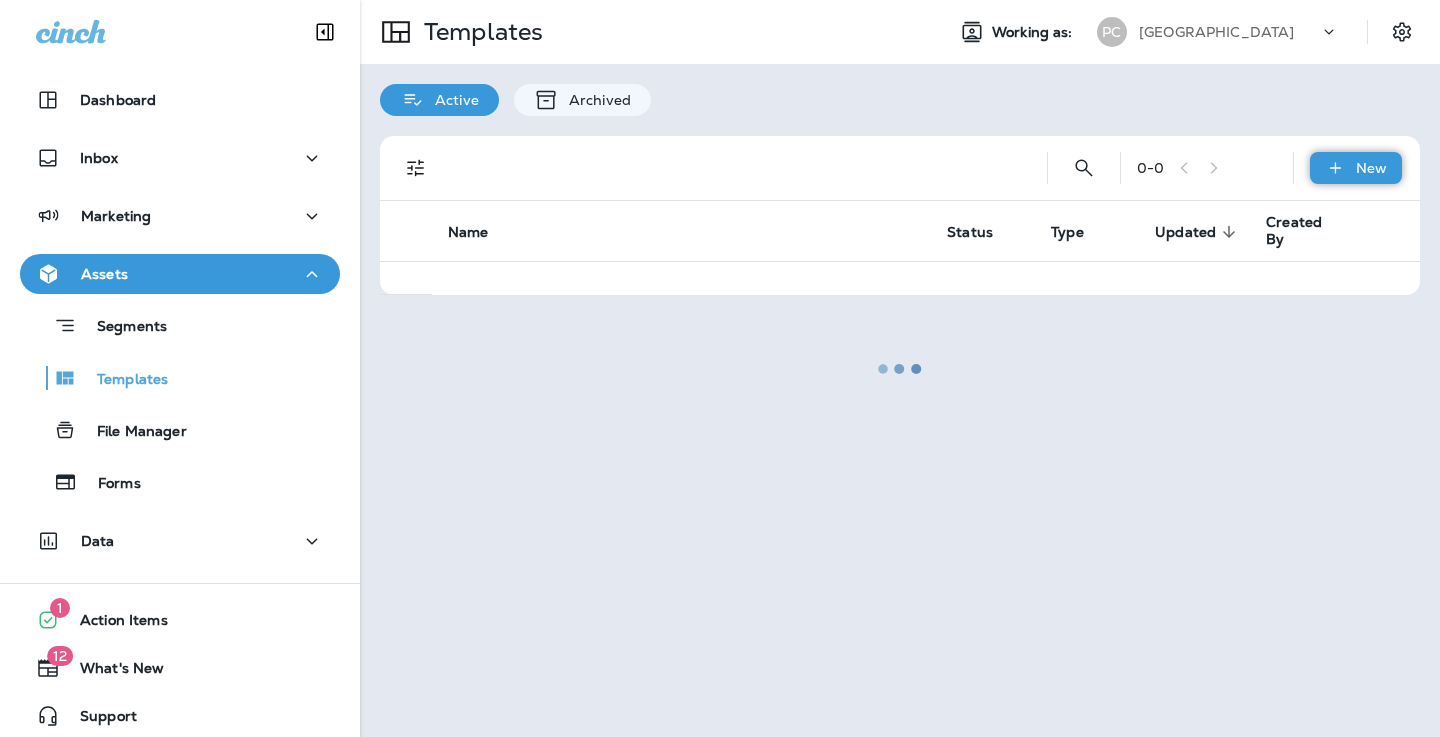click on "New" at bounding box center (1371, 168) 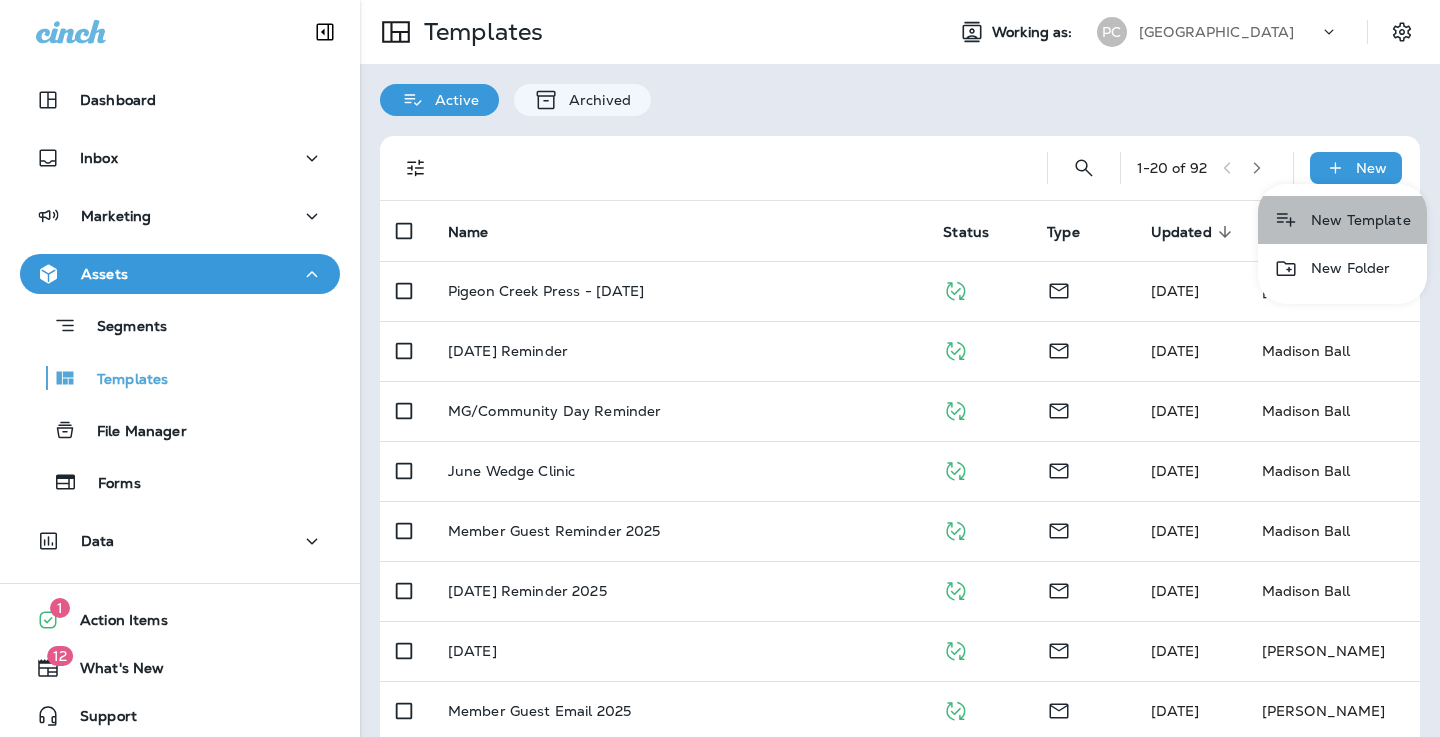 click on "New Template" at bounding box center (1342, 220) 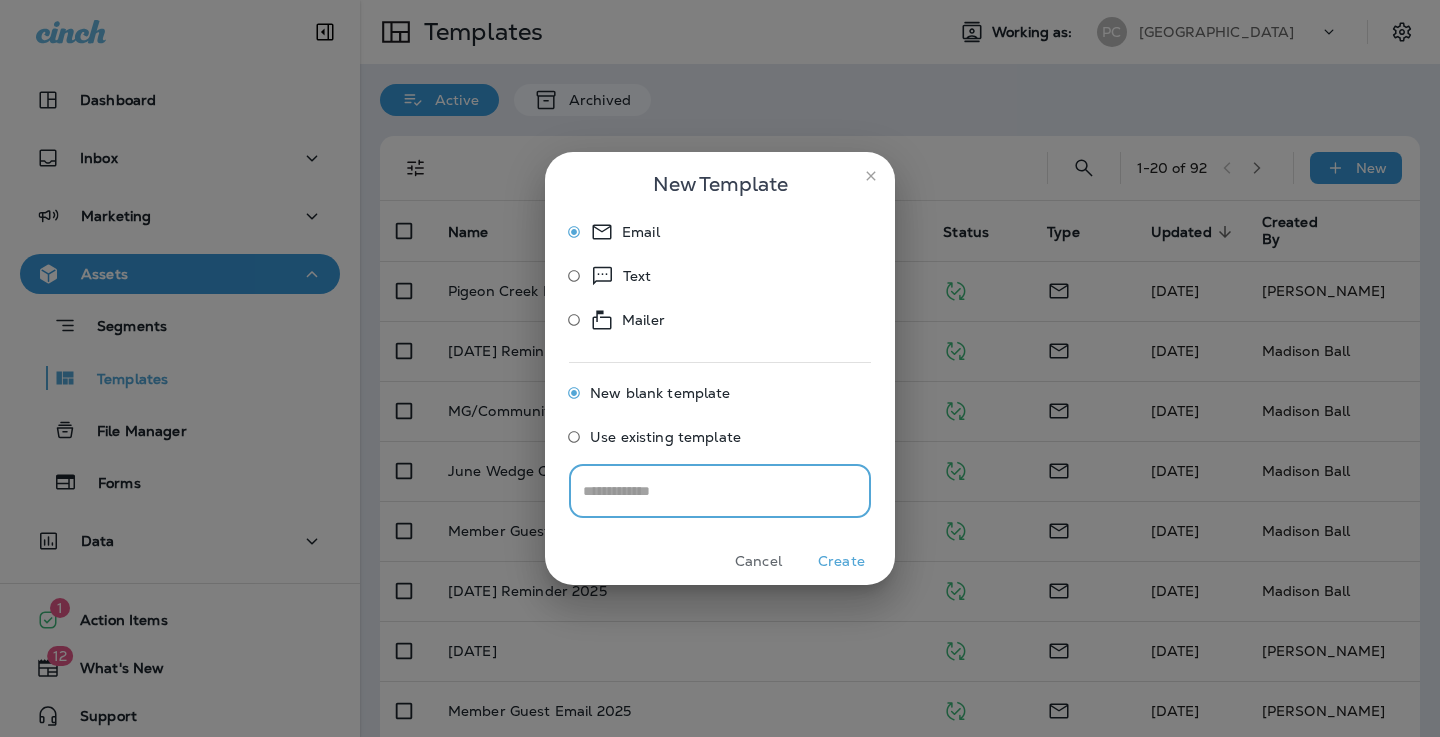 click on "Use existing template" at bounding box center (665, 437) 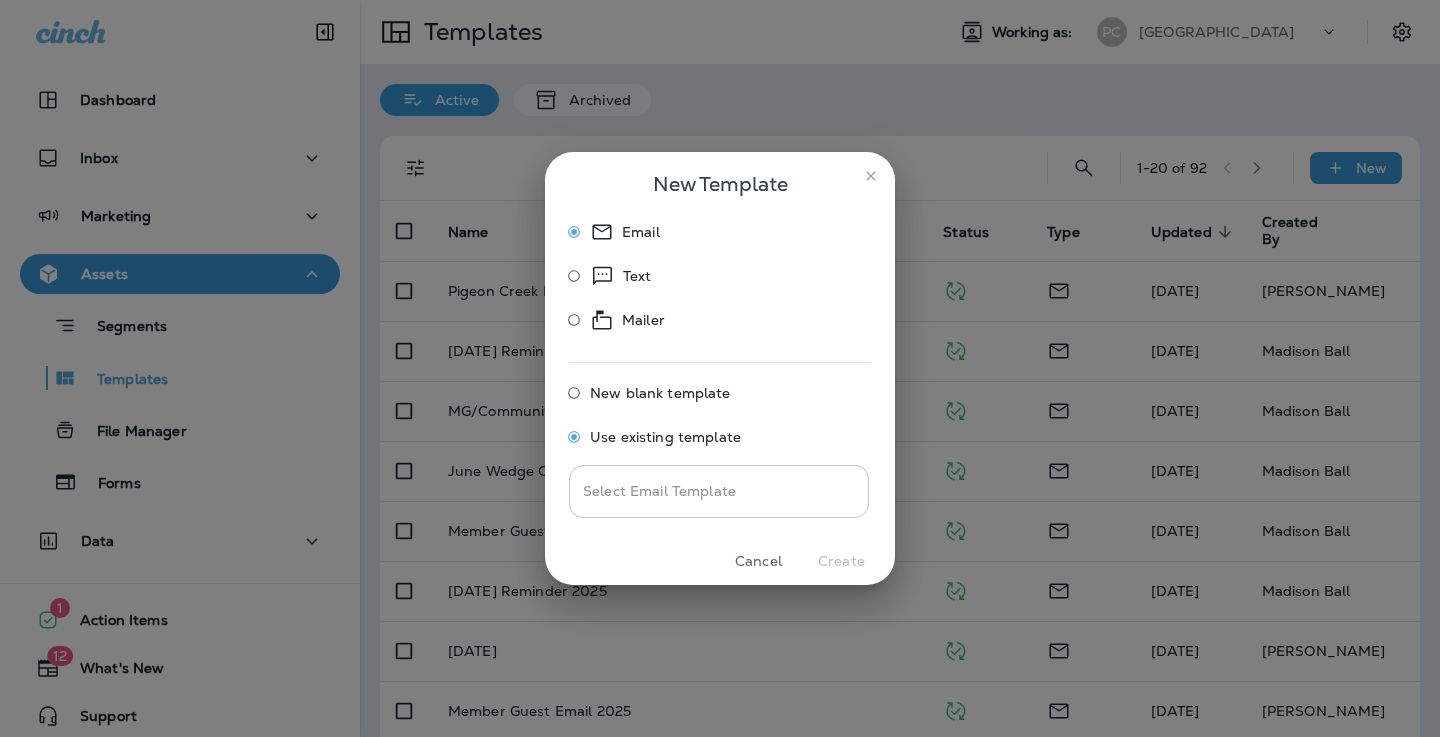 click on "Select Email Template" at bounding box center (719, 491) 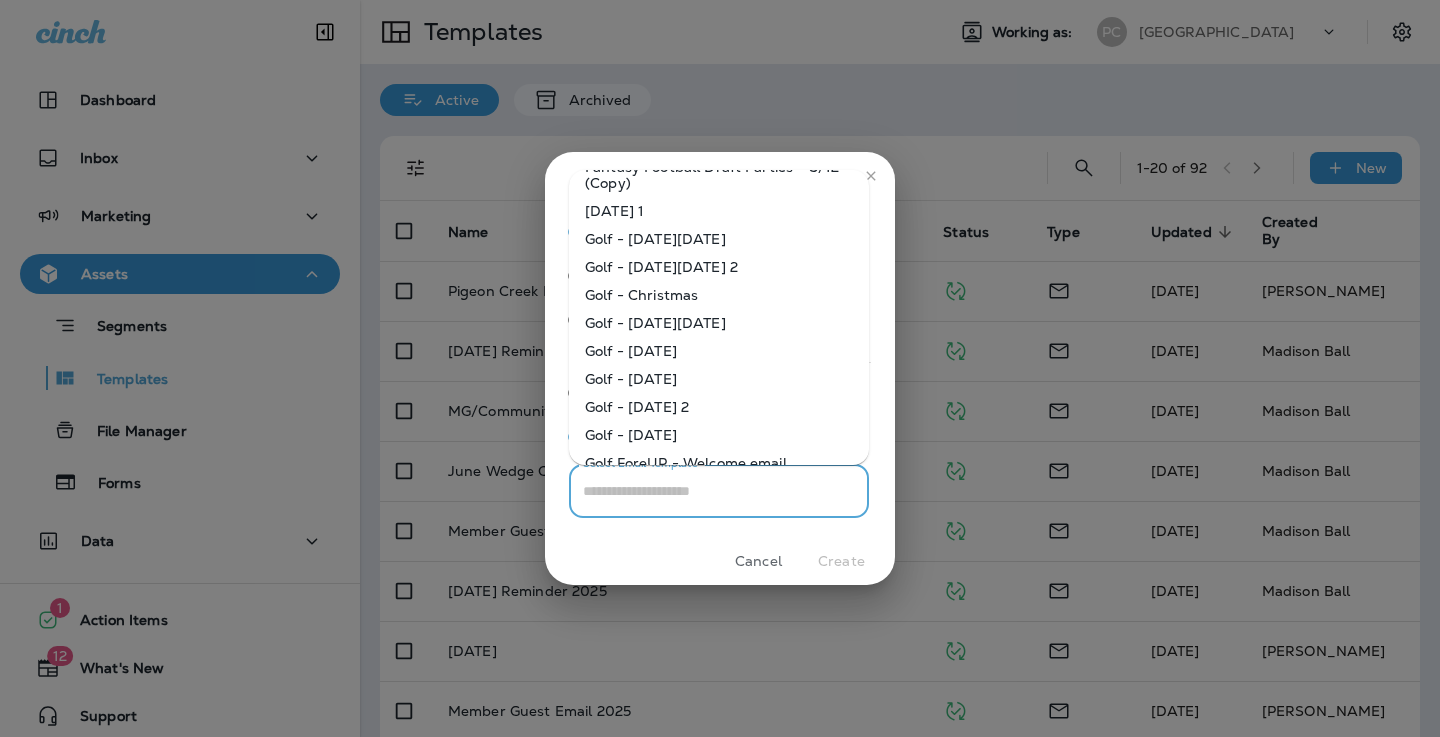 scroll, scrollTop: 0, scrollLeft: 0, axis: both 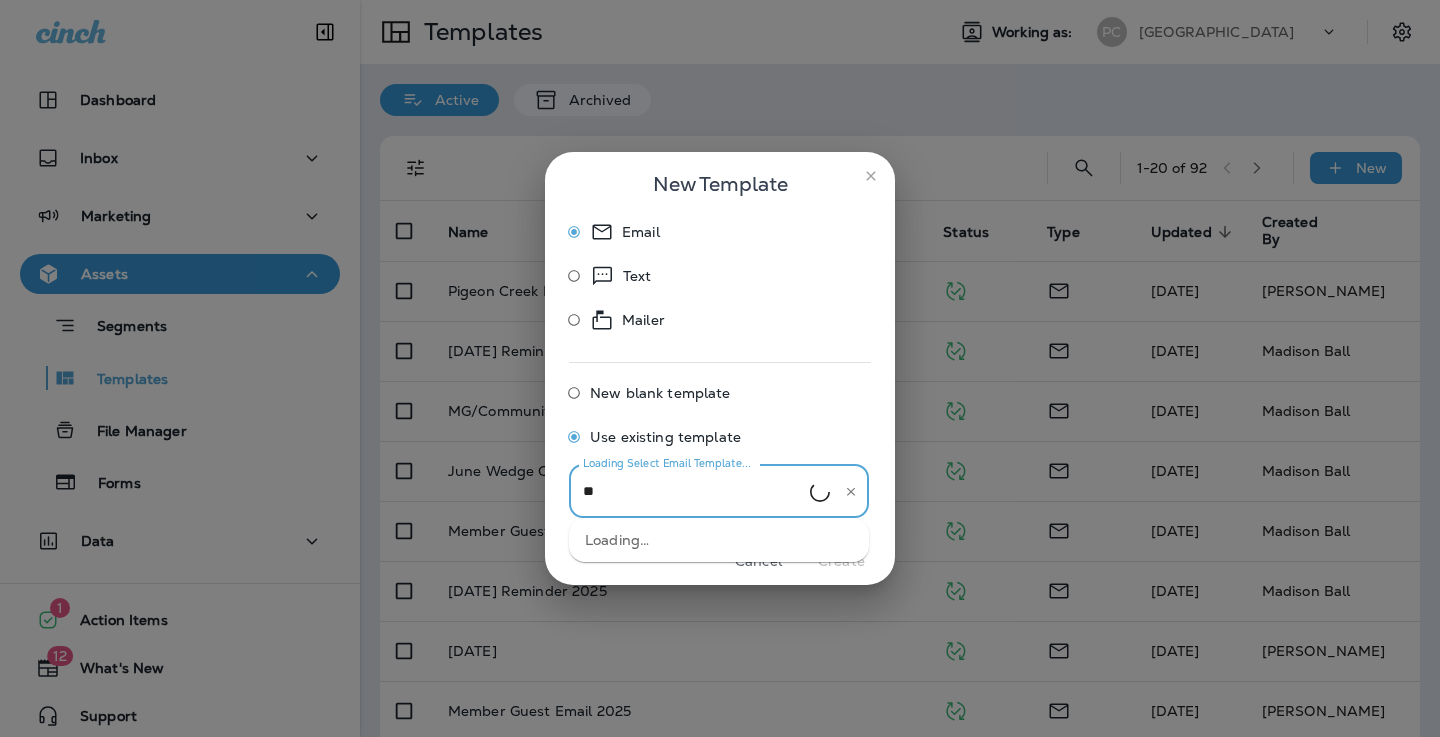 type on "*" 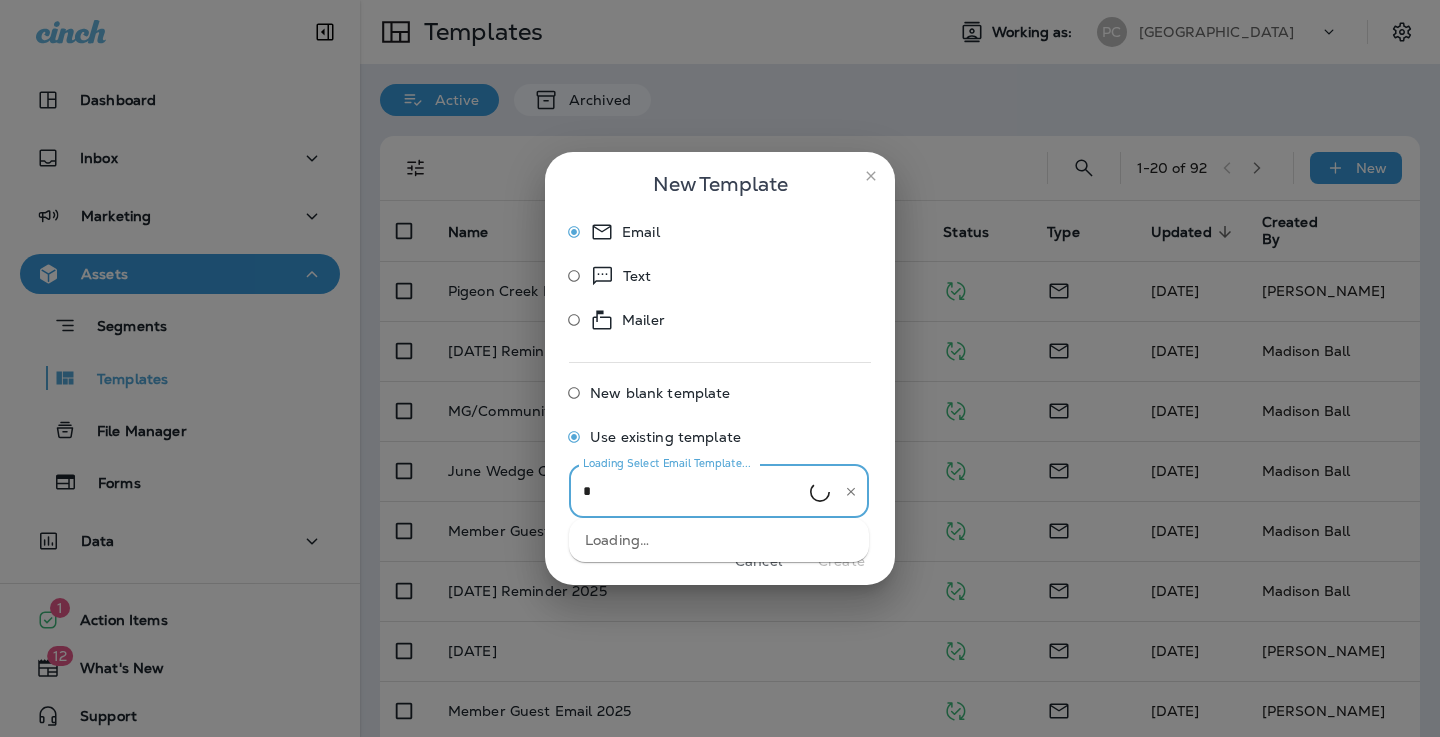 type 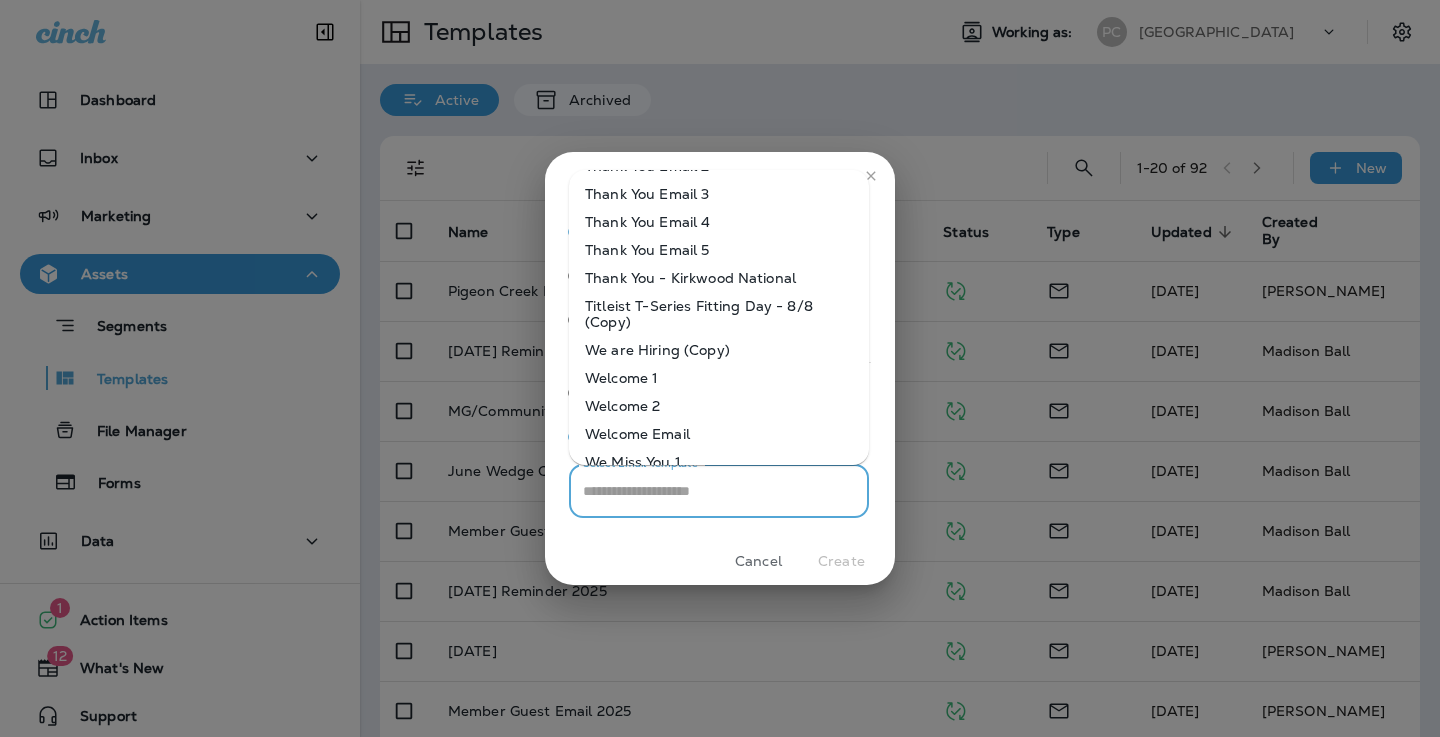 scroll, scrollTop: 1741, scrollLeft: 0, axis: vertical 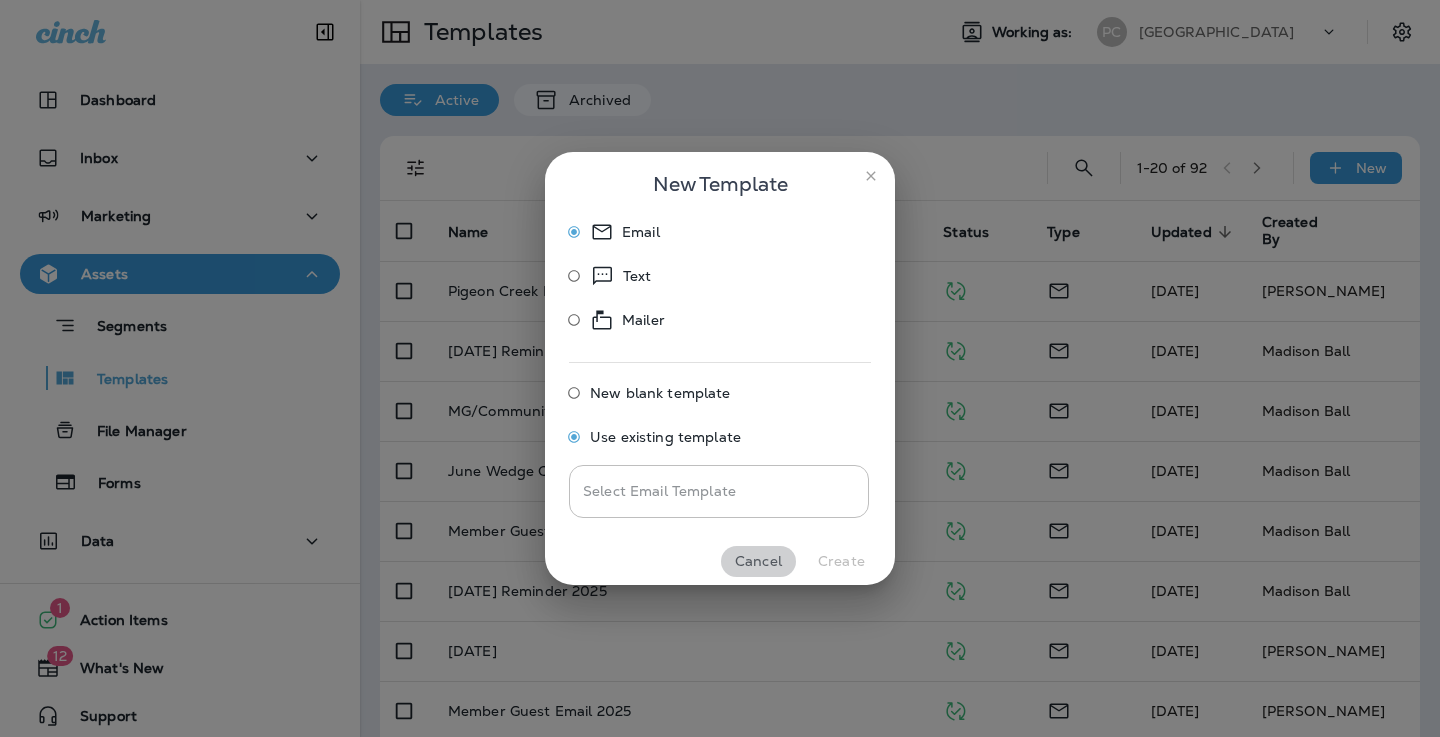 click on "Cancel" at bounding box center [758, 561] 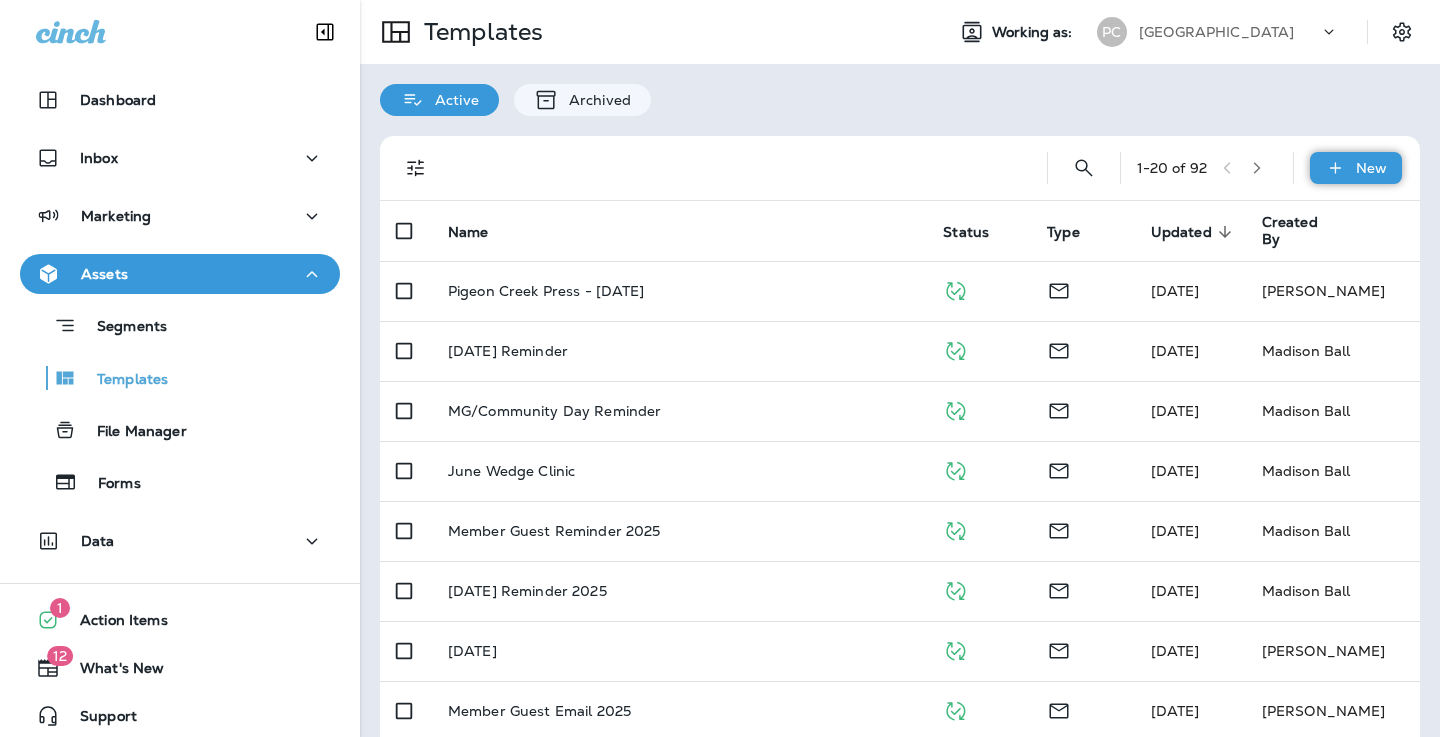 click 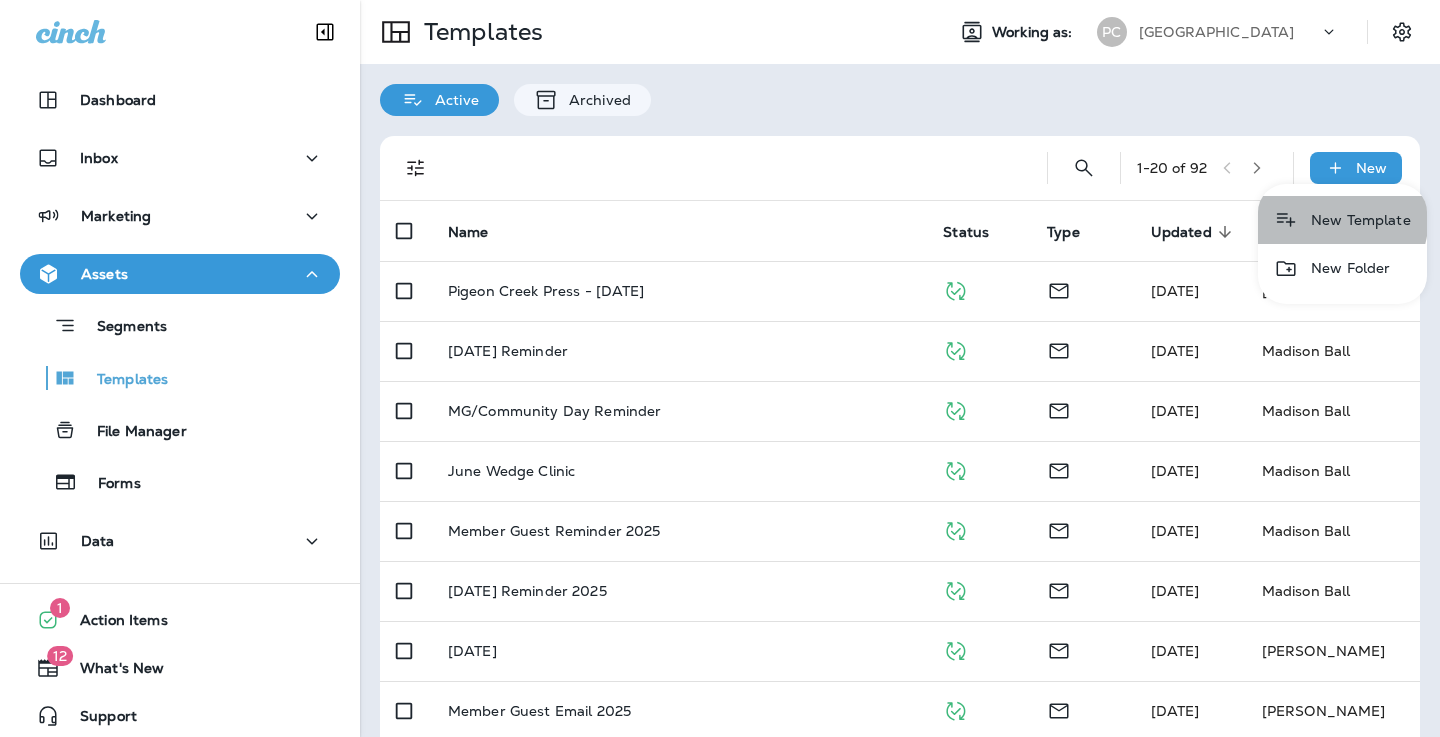 click on "New Template" at bounding box center (1342, 220) 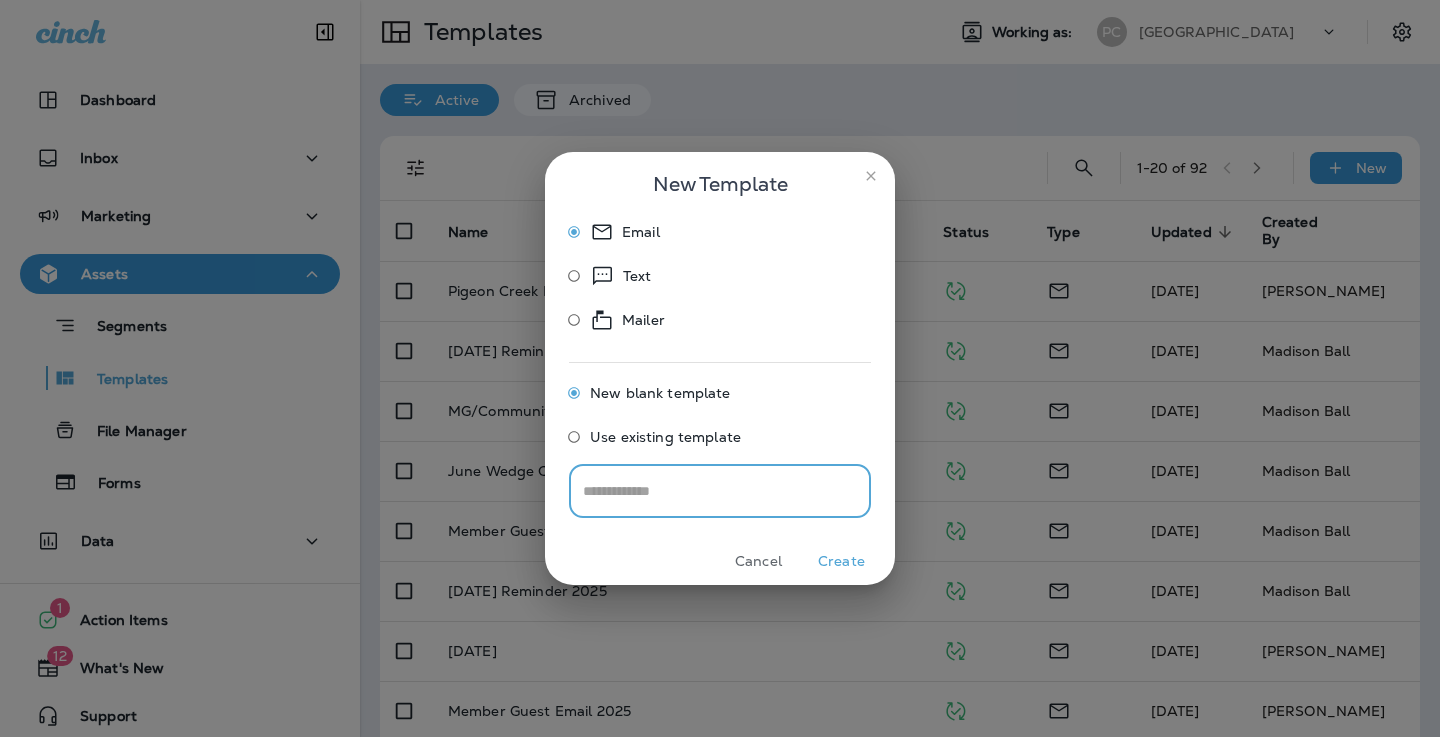 click on "Create" at bounding box center (841, 561) 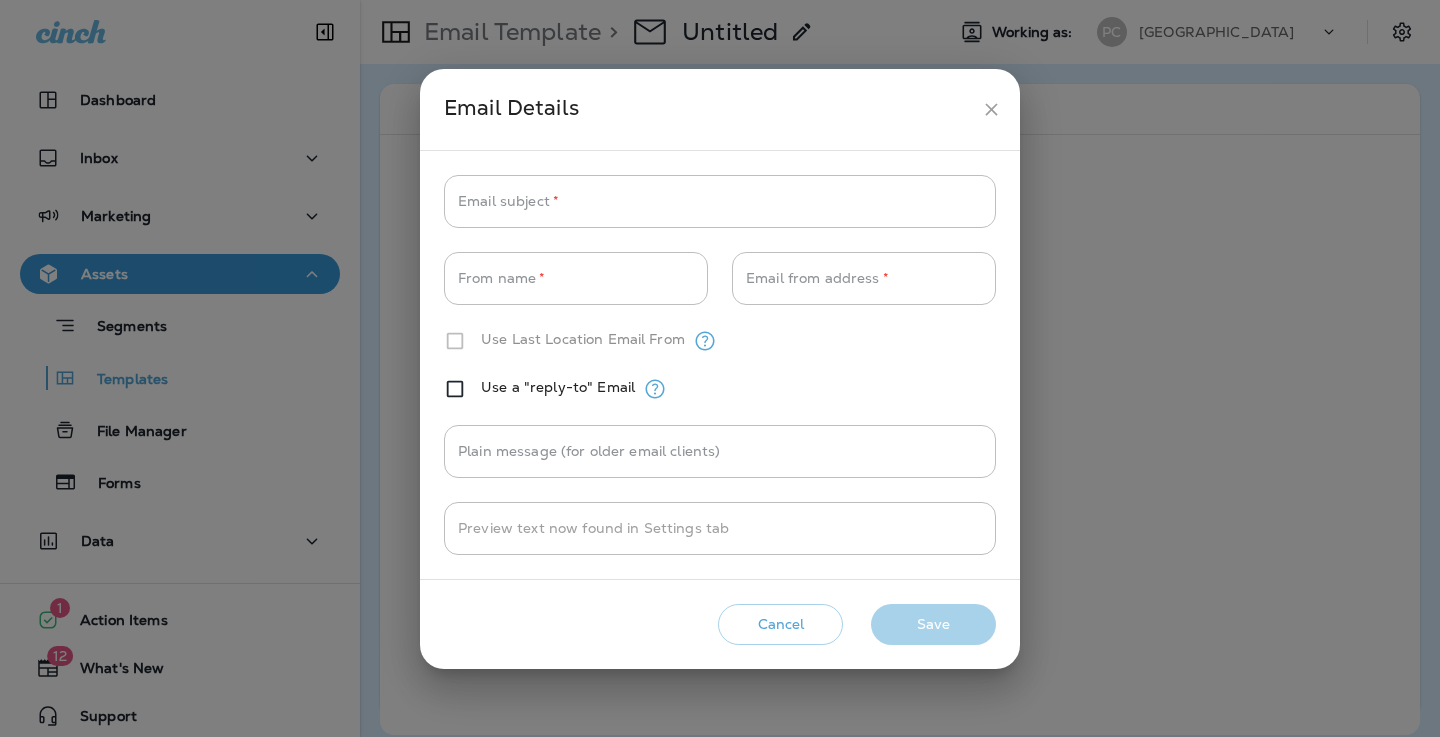 type on "**********" 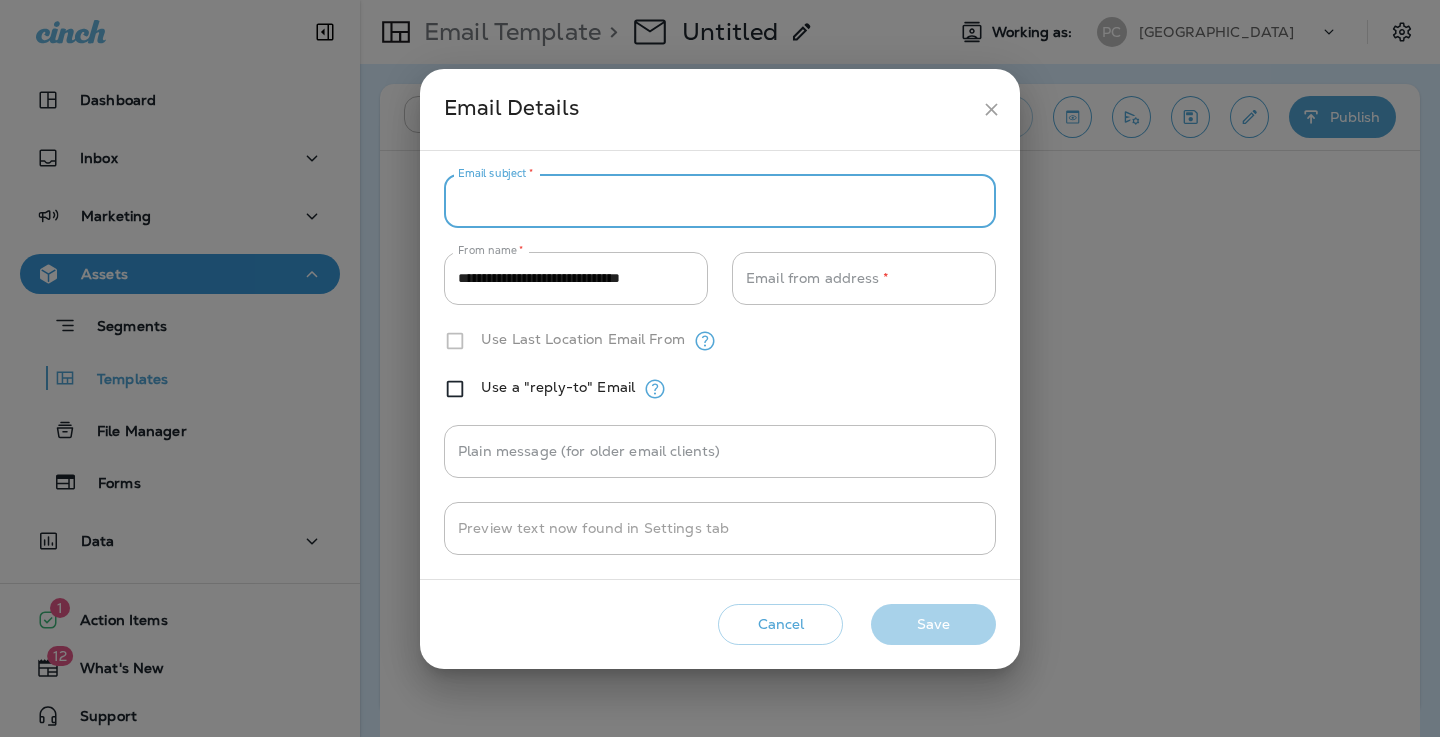 click on "Email subject   *" at bounding box center [720, 201] 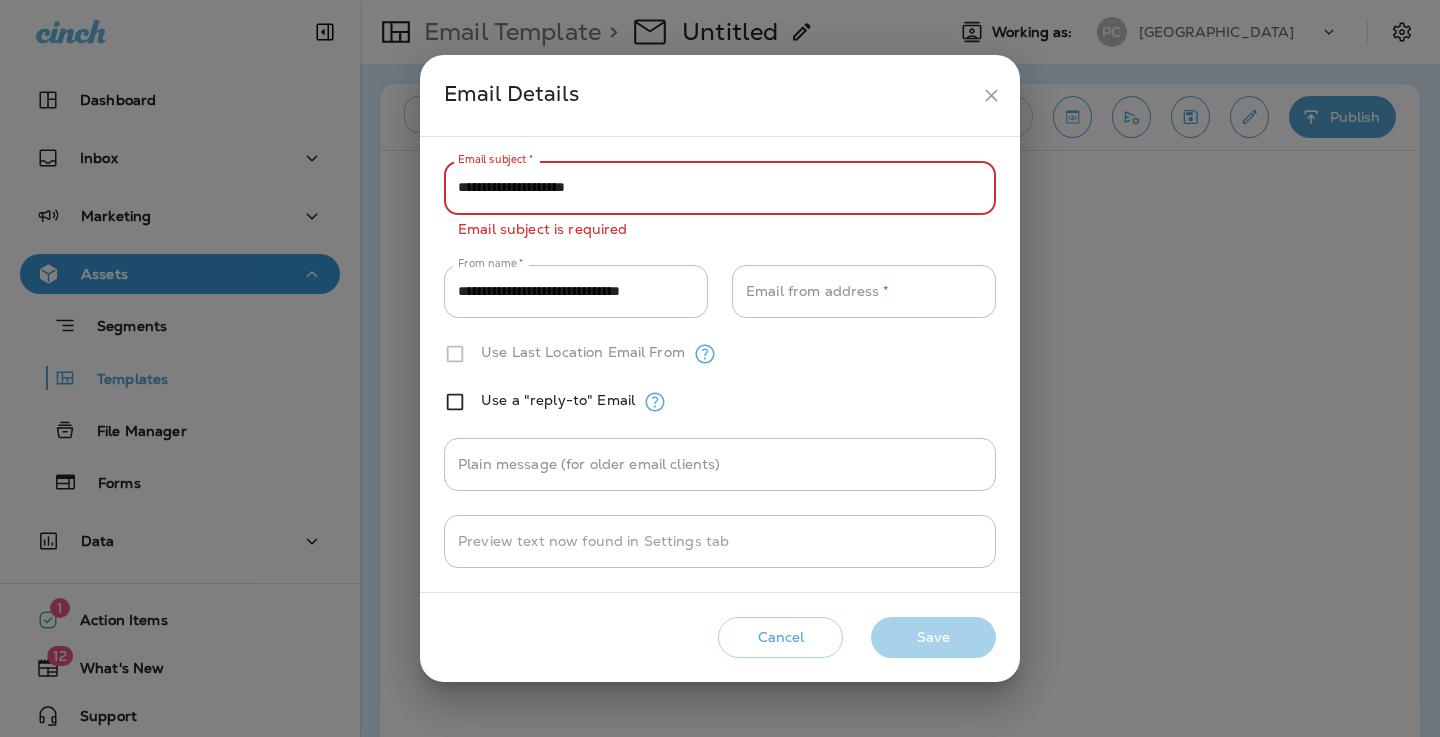 type on "**********" 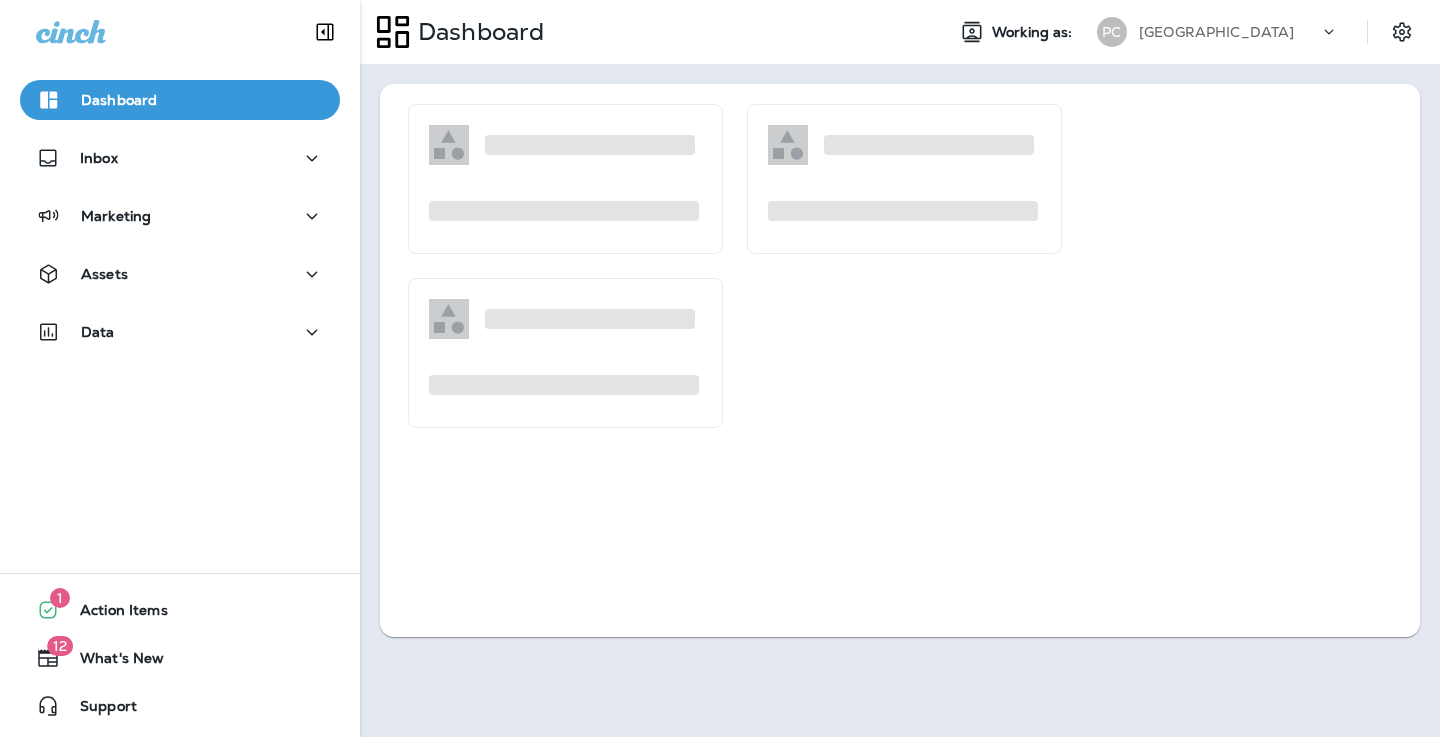 scroll, scrollTop: 0, scrollLeft: 0, axis: both 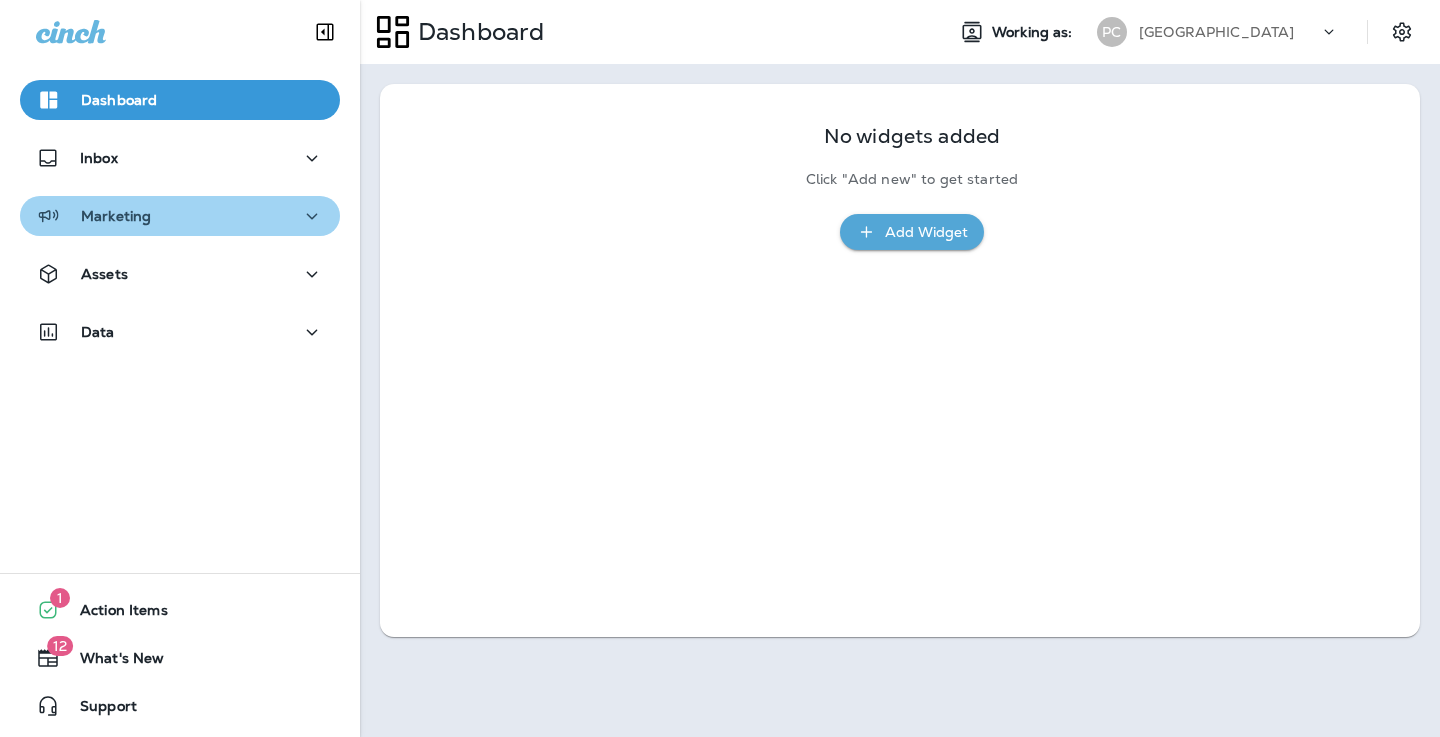 click on "Marketing" at bounding box center [180, 216] 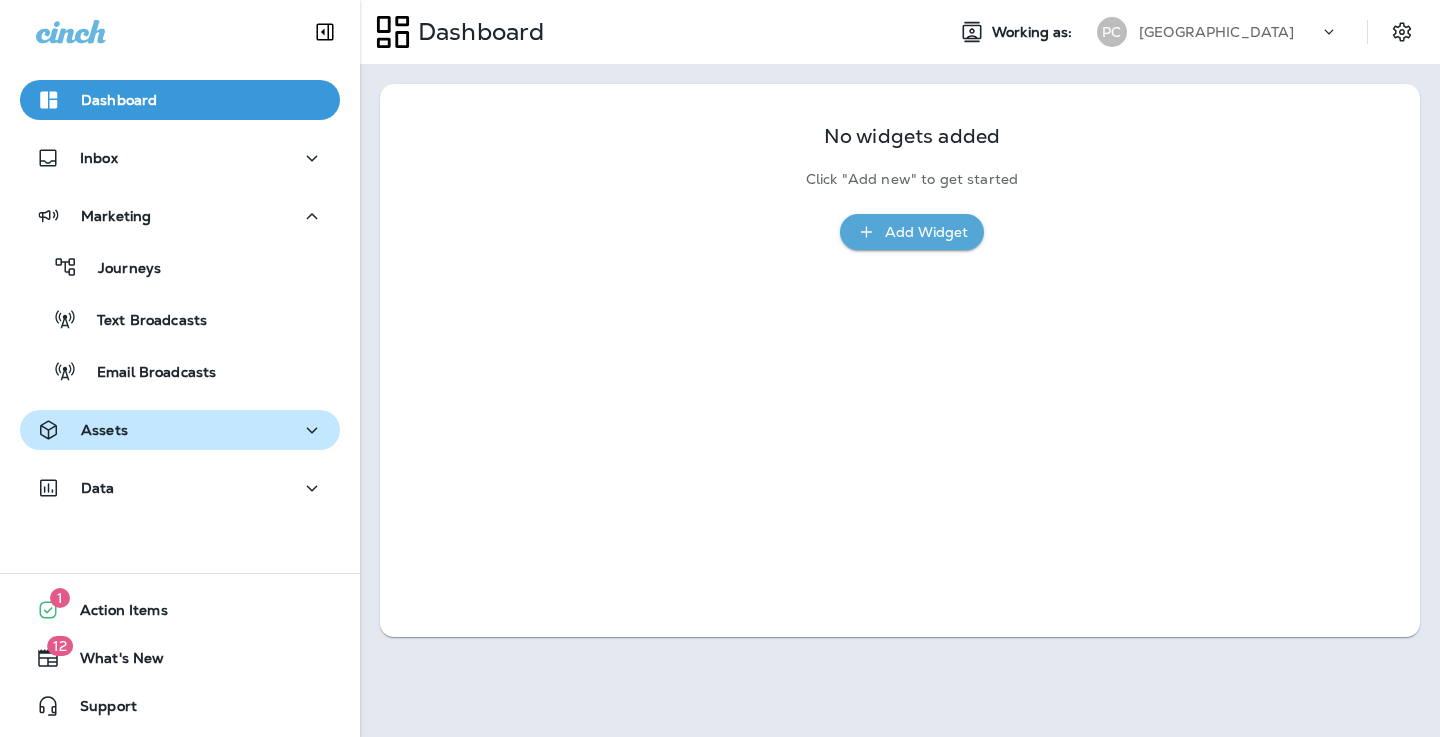 click on "Assets" at bounding box center [180, 430] 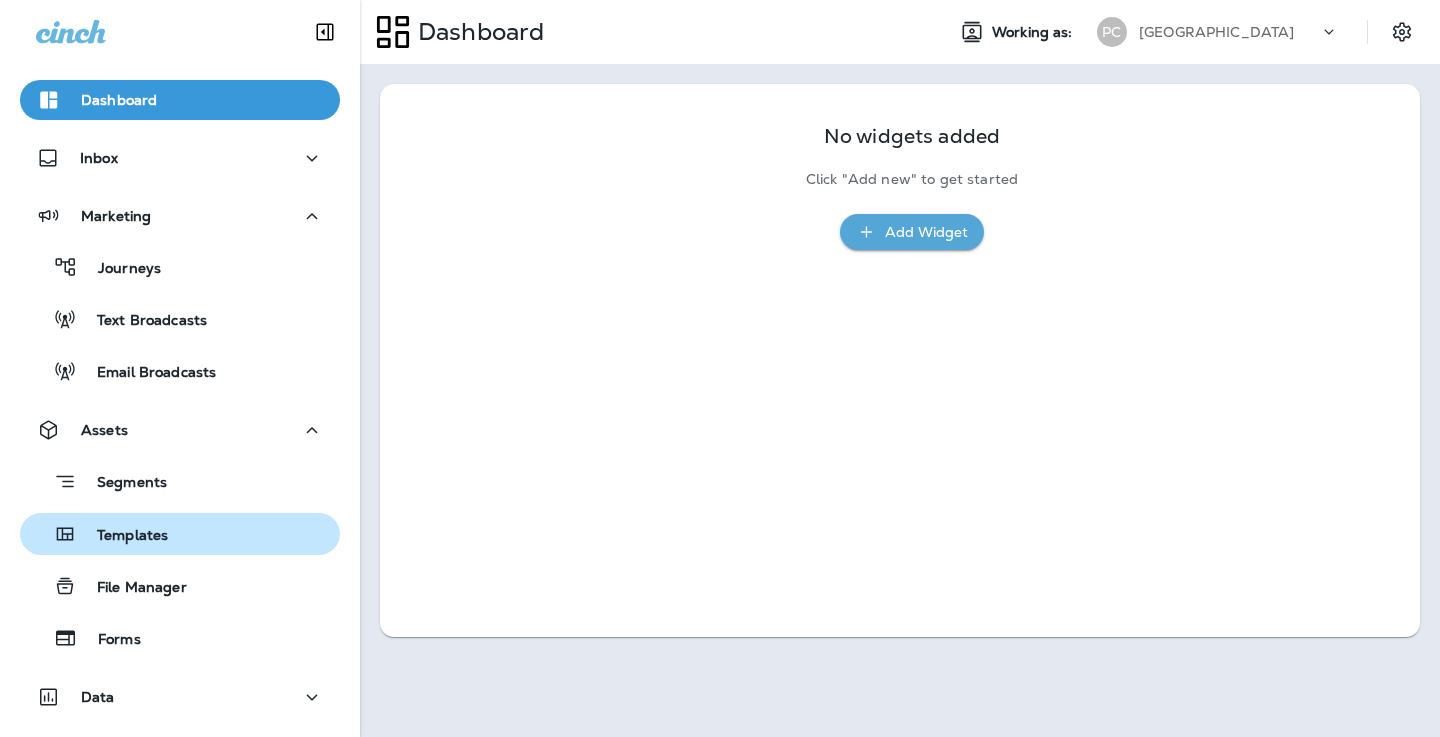 click on "Templates" at bounding box center (180, 534) 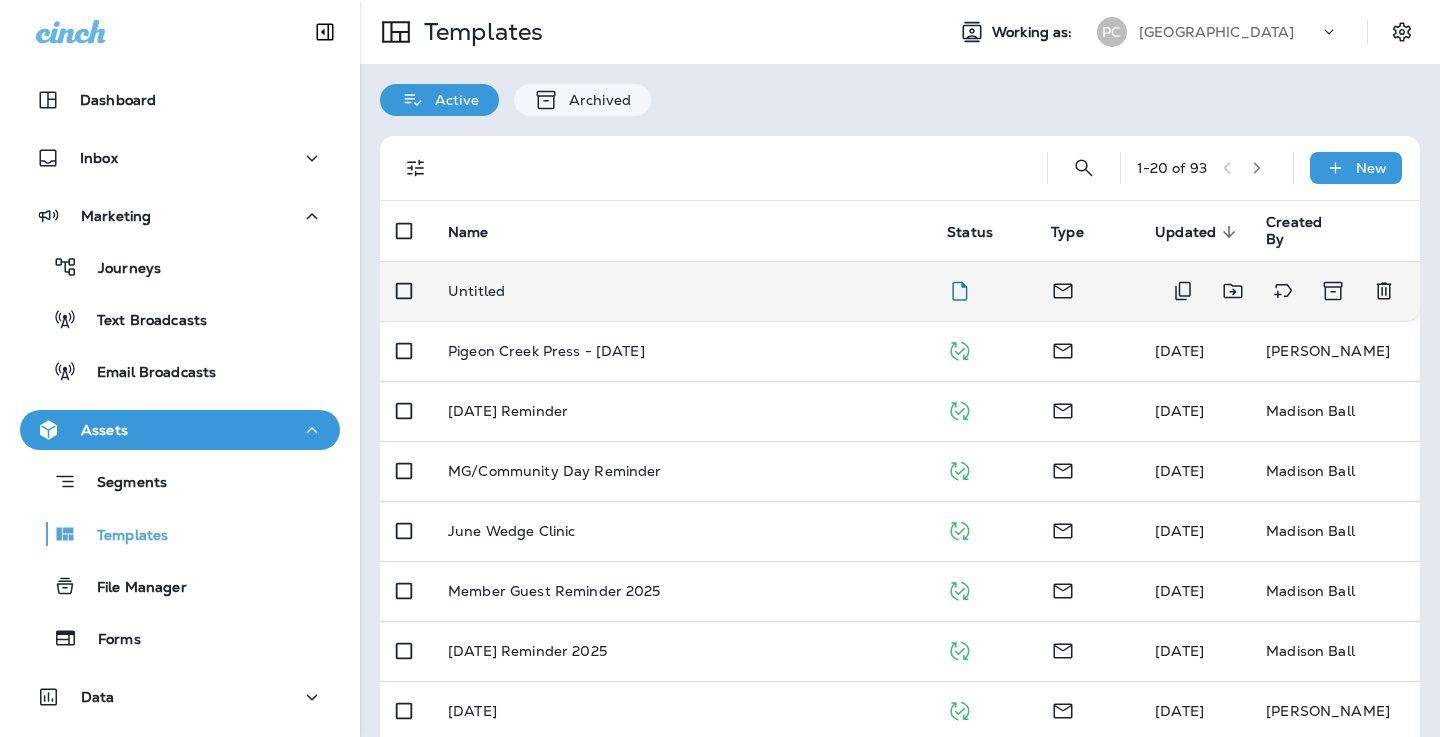 click on "Untitled" at bounding box center (681, 291) 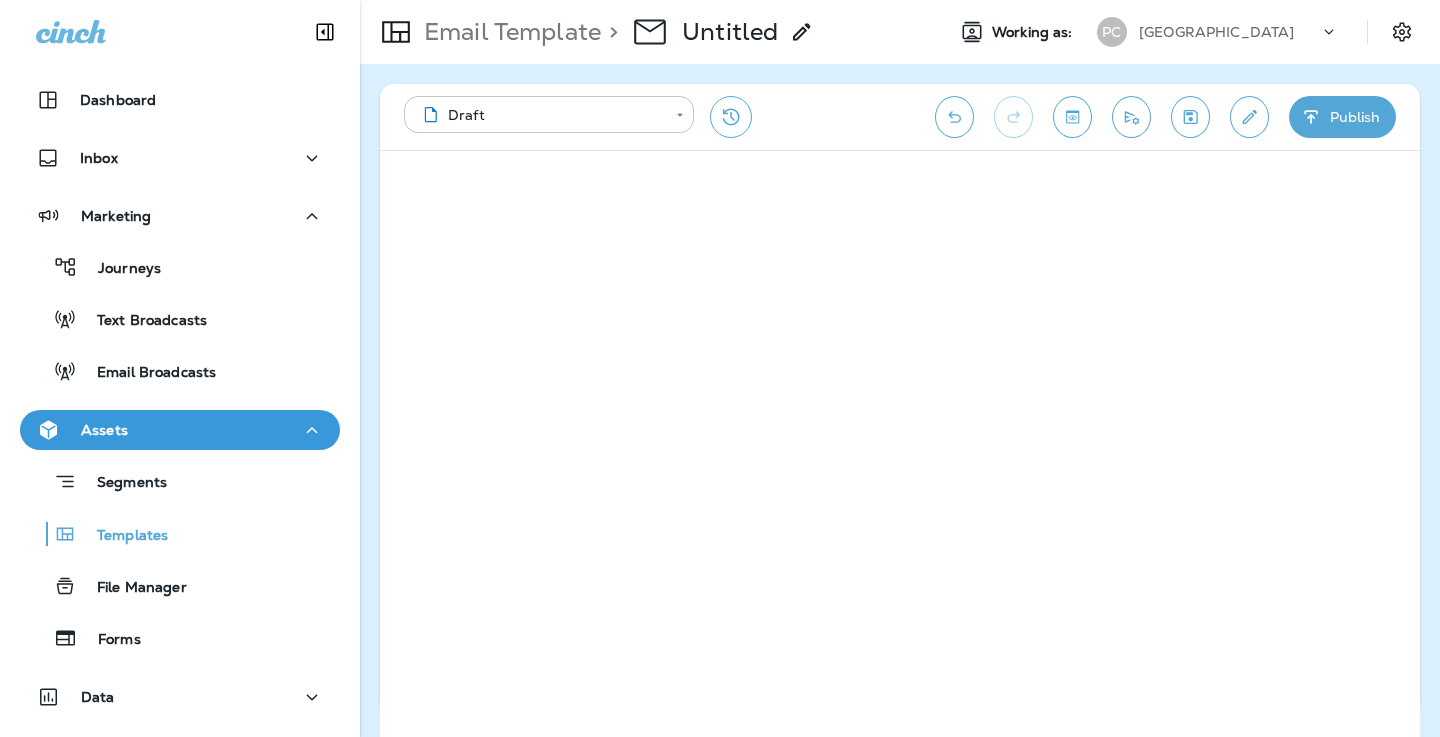 click on "**********" at bounding box center (720, 0) 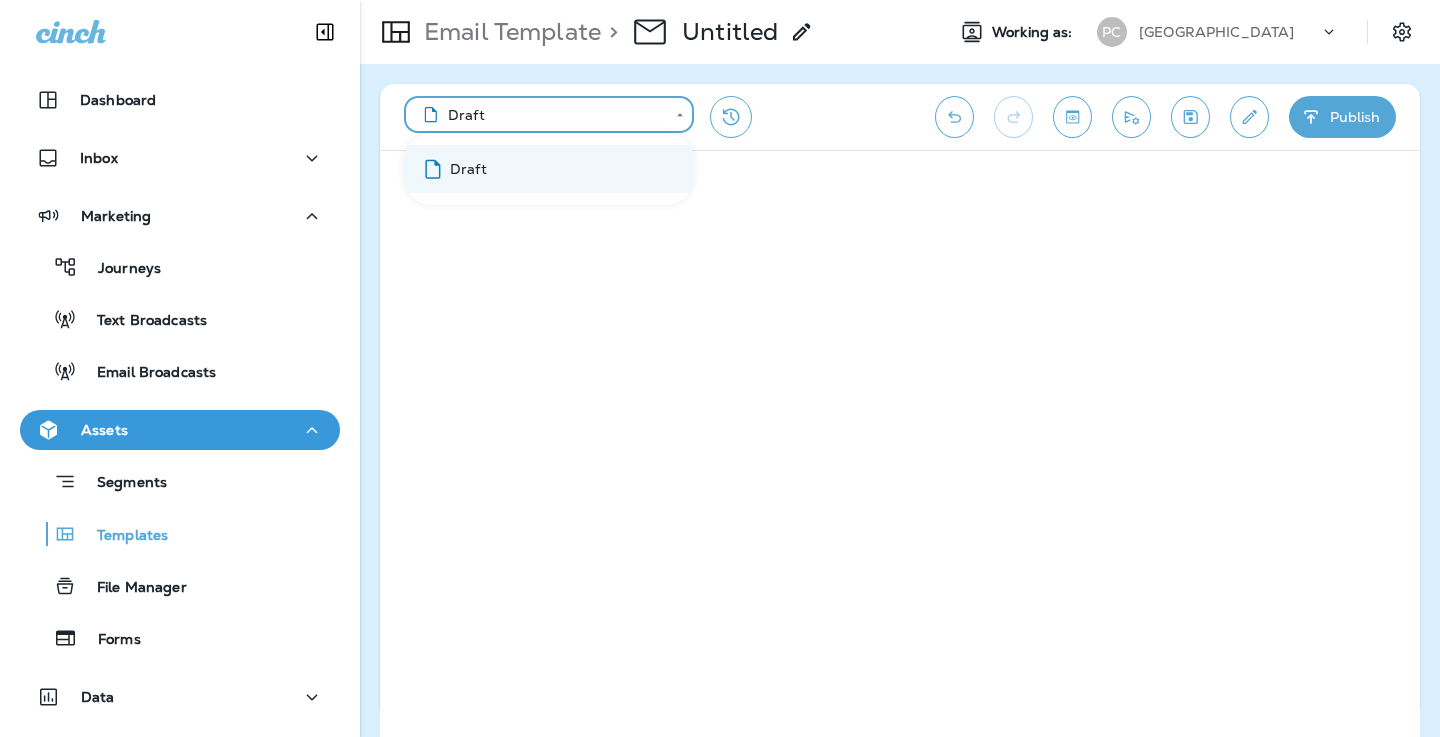 click at bounding box center (720, 368) 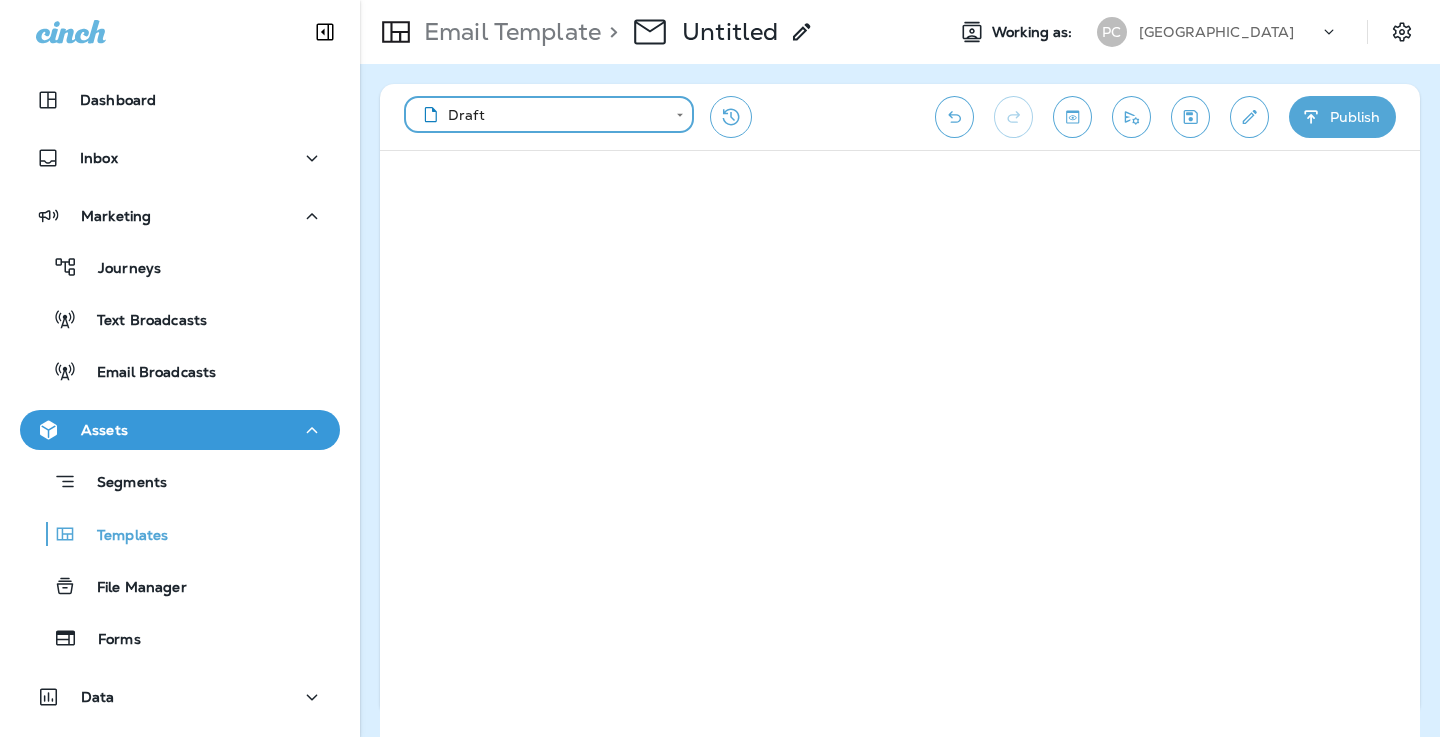 click at bounding box center (731, 117) 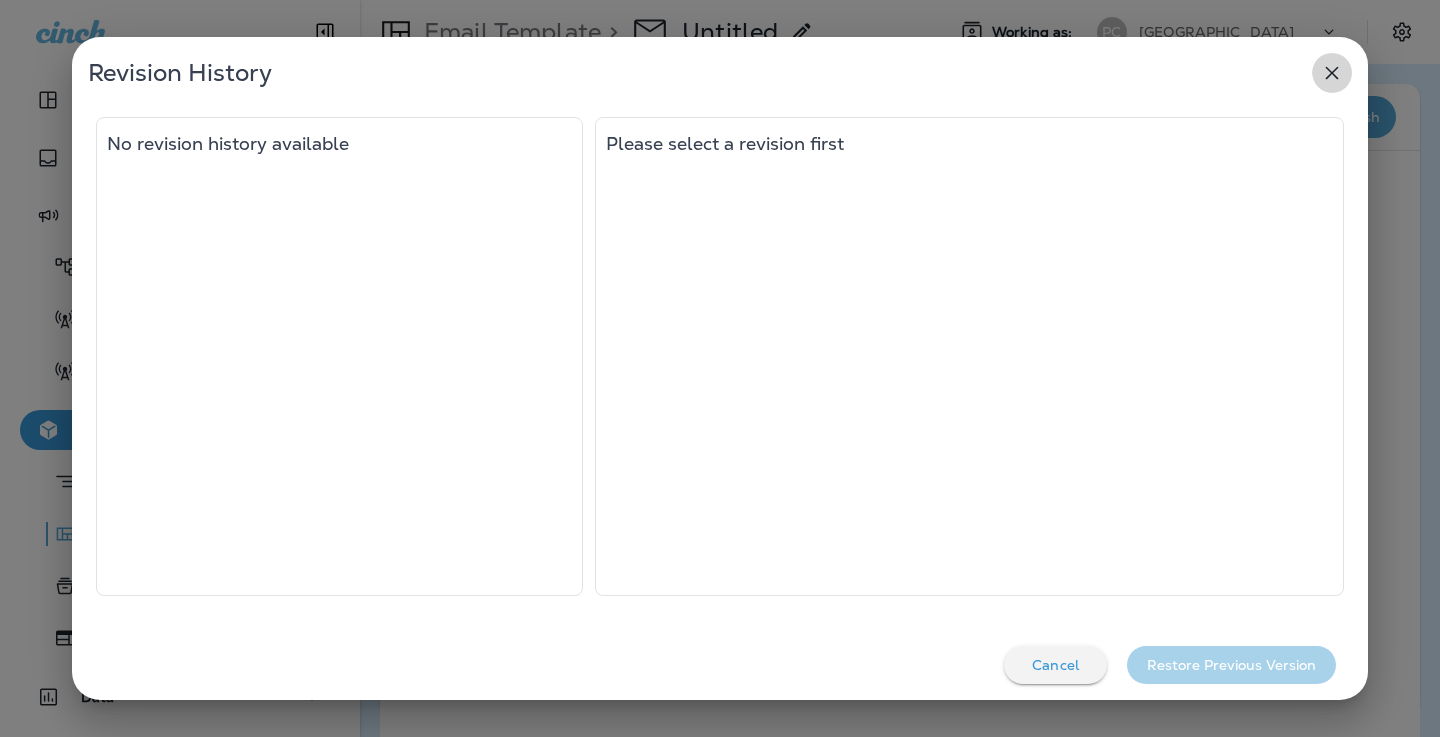 click 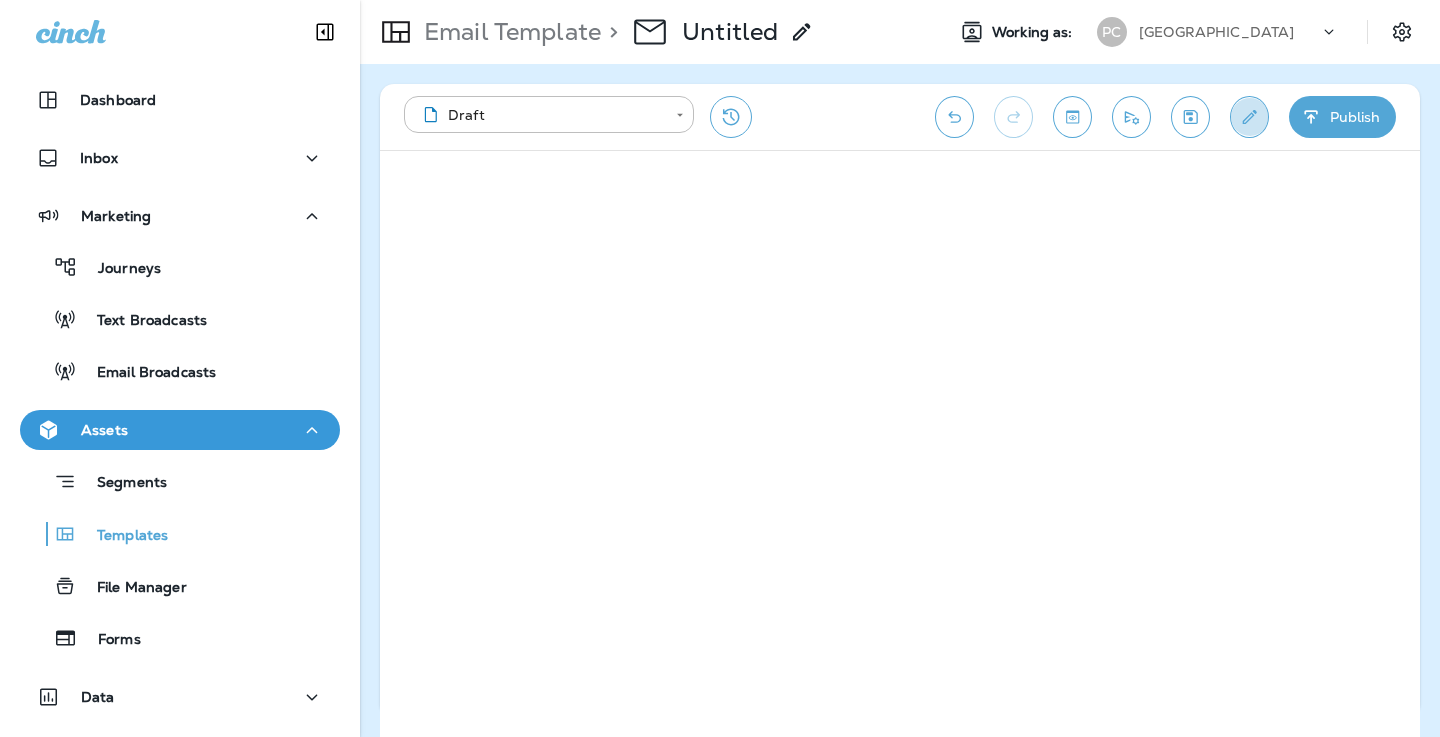 click 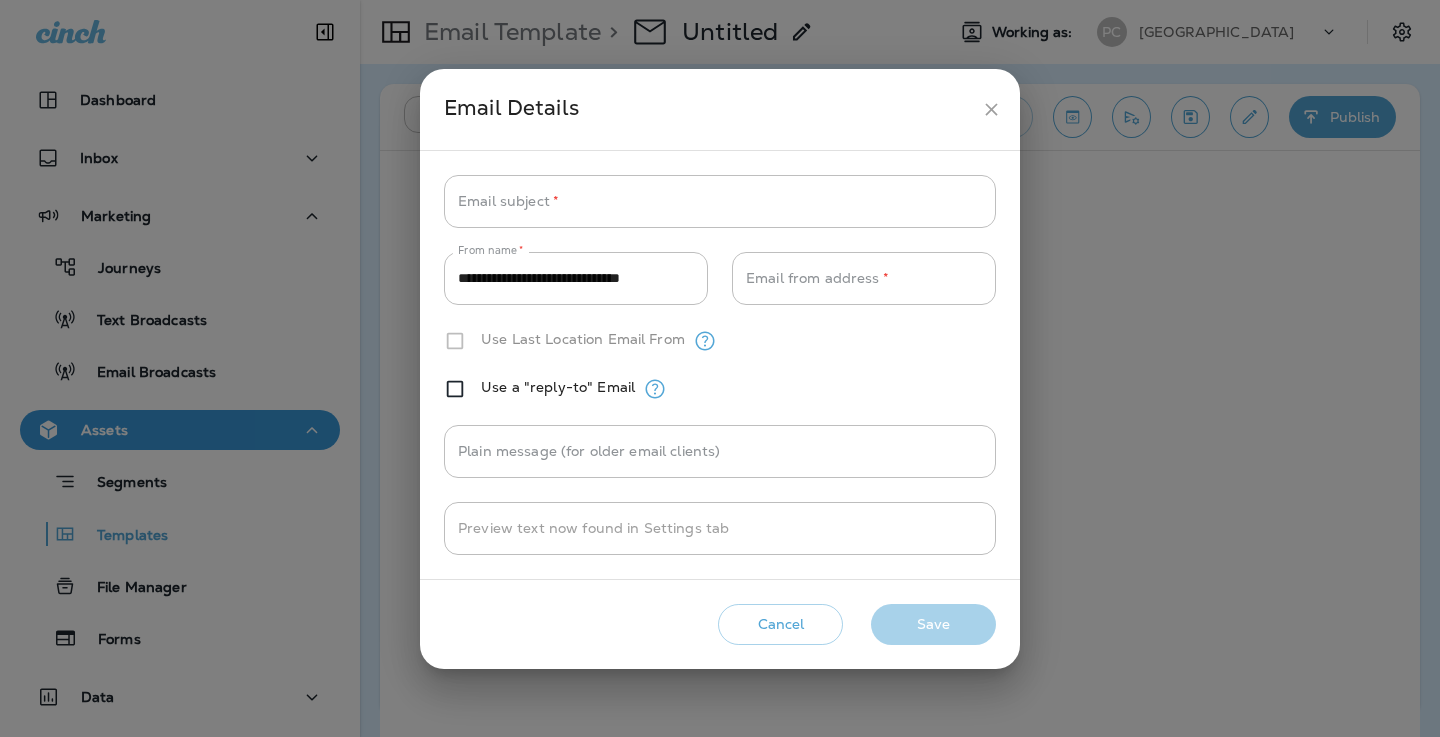 click on "**********" at bounding box center [720, 368] 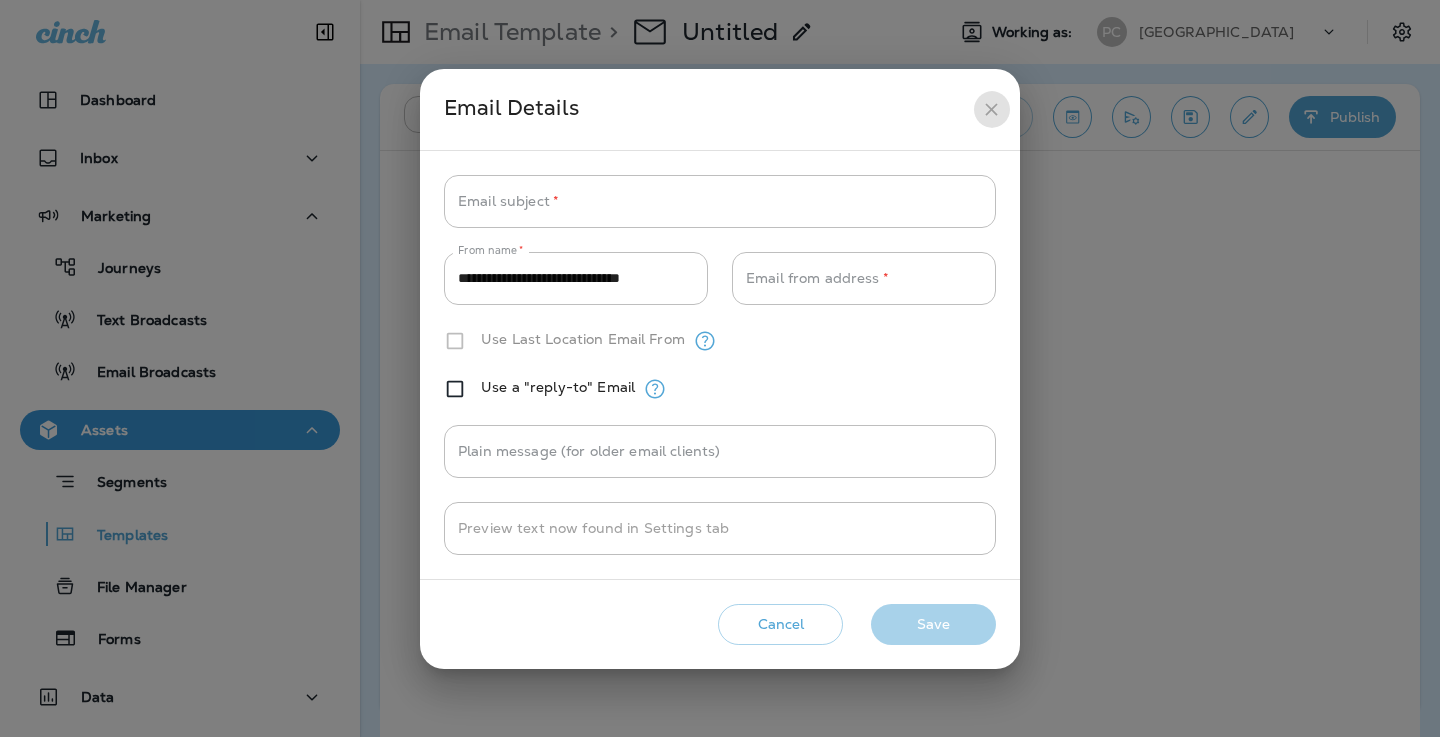 click 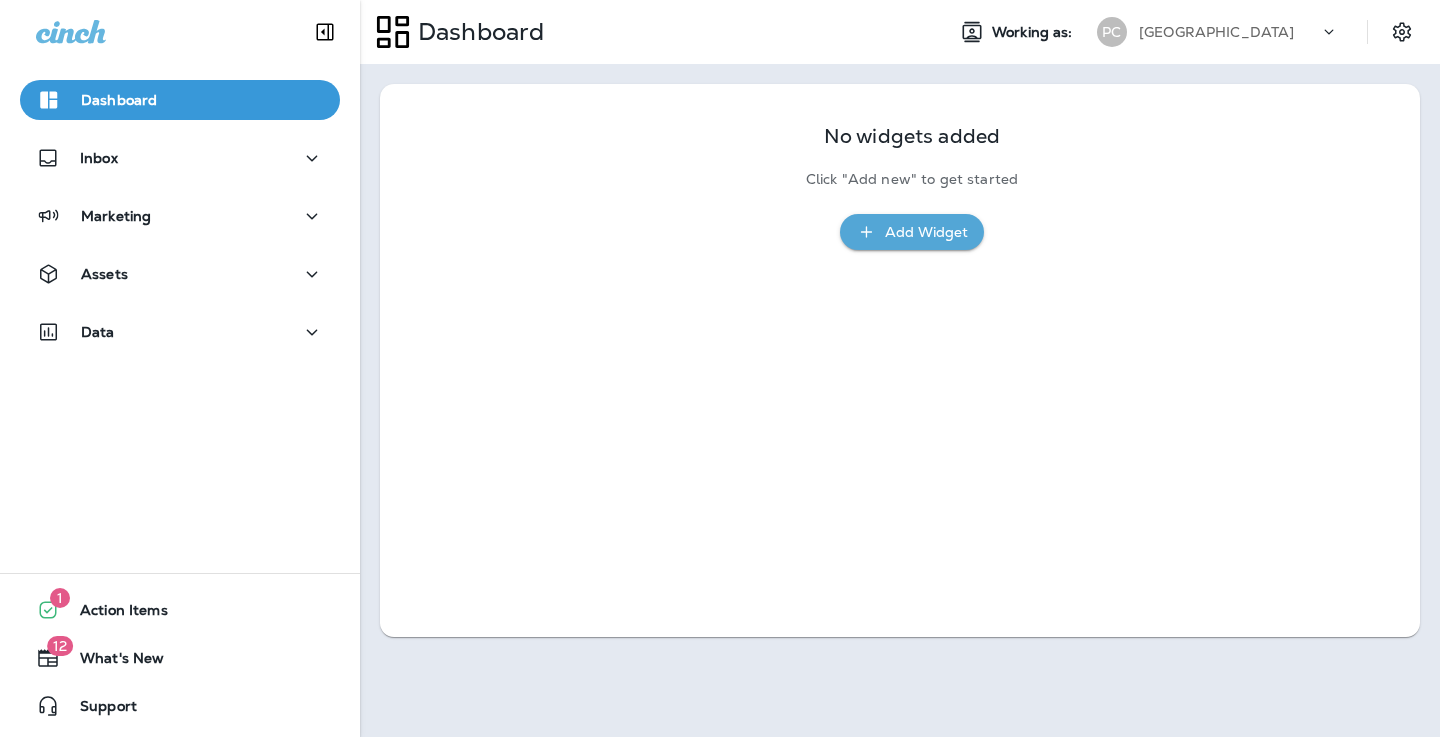 scroll, scrollTop: 0, scrollLeft: 0, axis: both 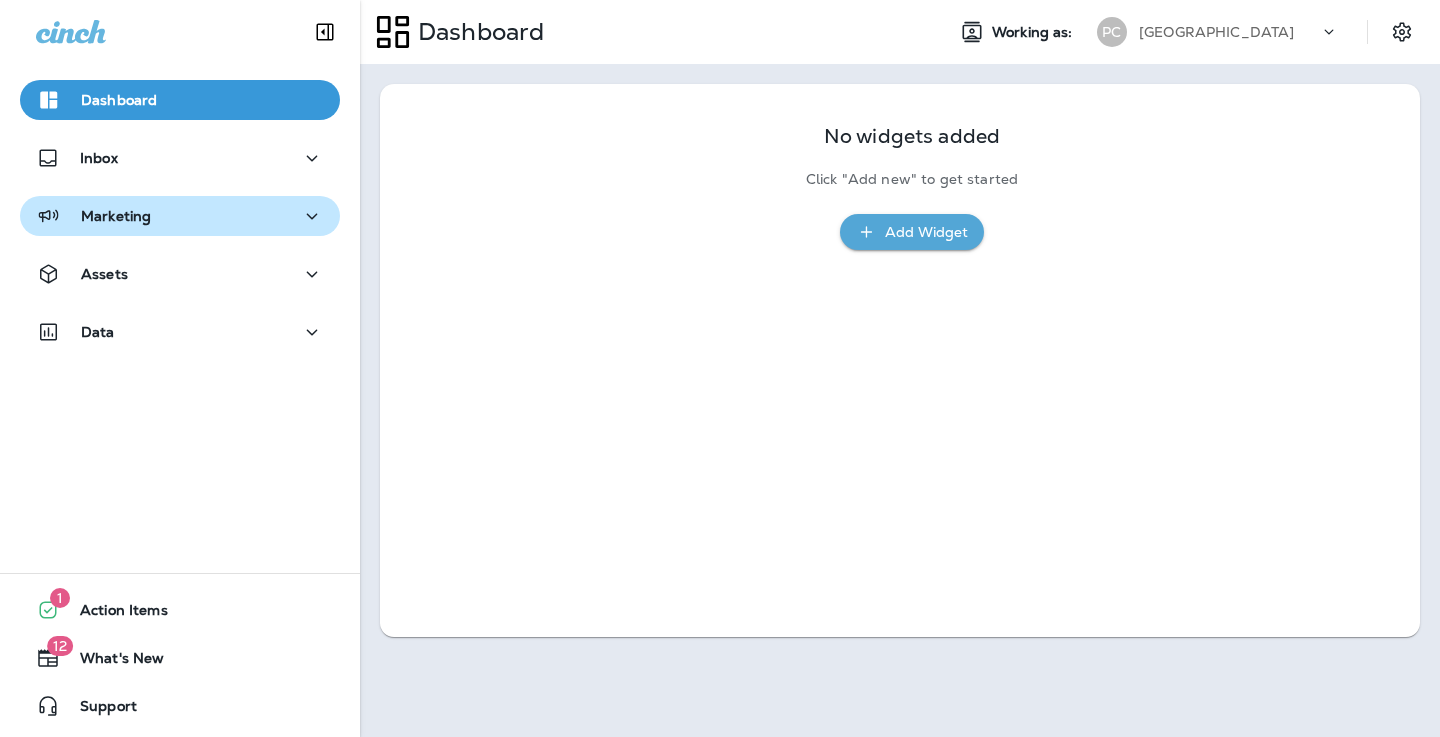 click on "Marketing" at bounding box center (180, 216) 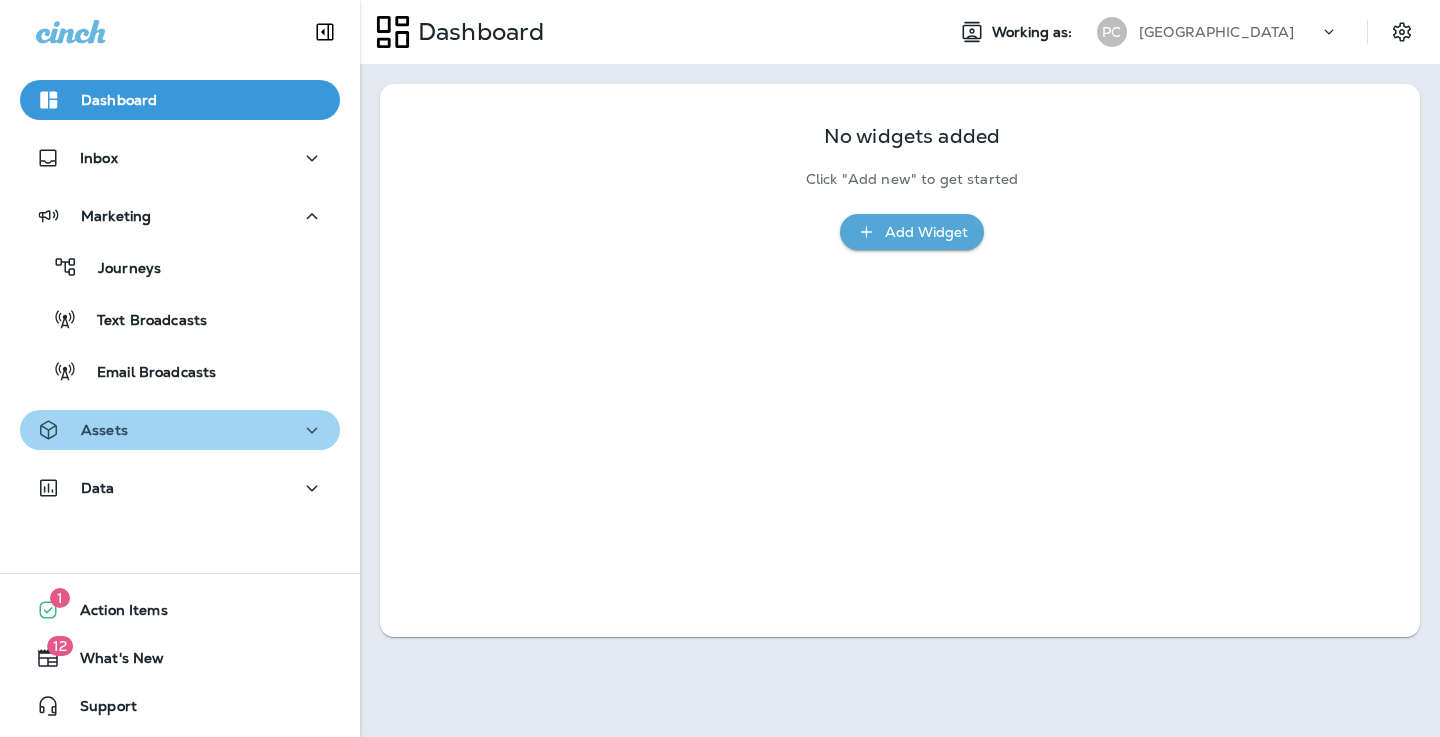 click on "Assets" at bounding box center [180, 430] 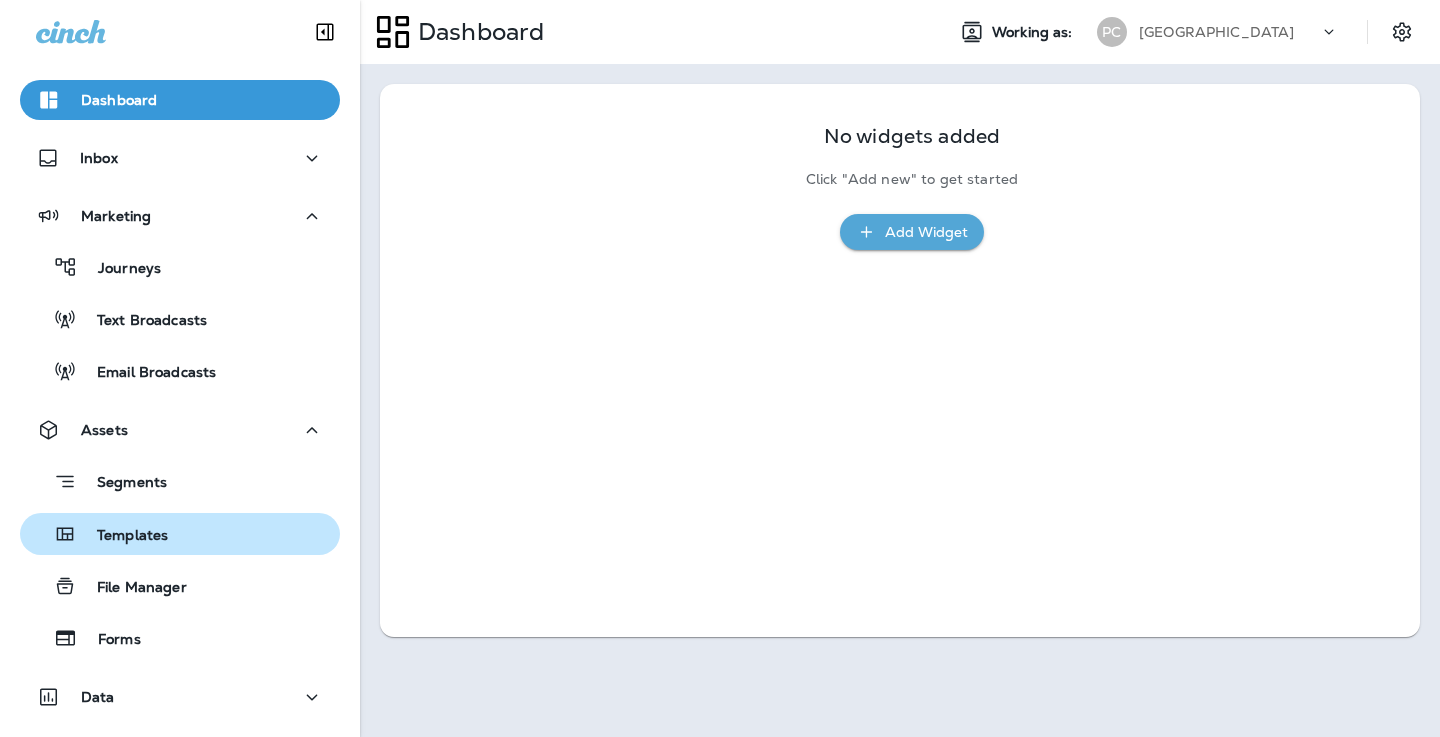 click on "Templates" at bounding box center [180, 534] 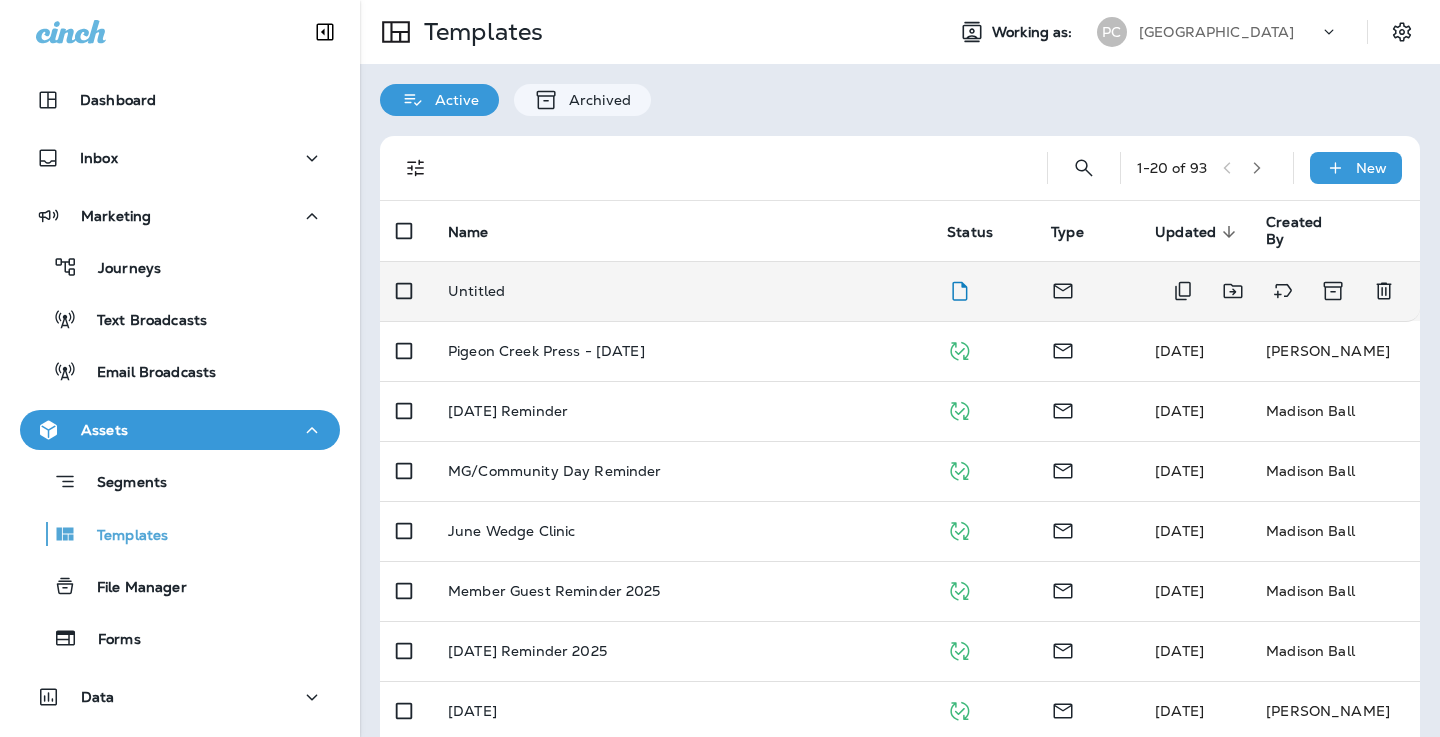 click on "Untitled" at bounding box center (681, 291) 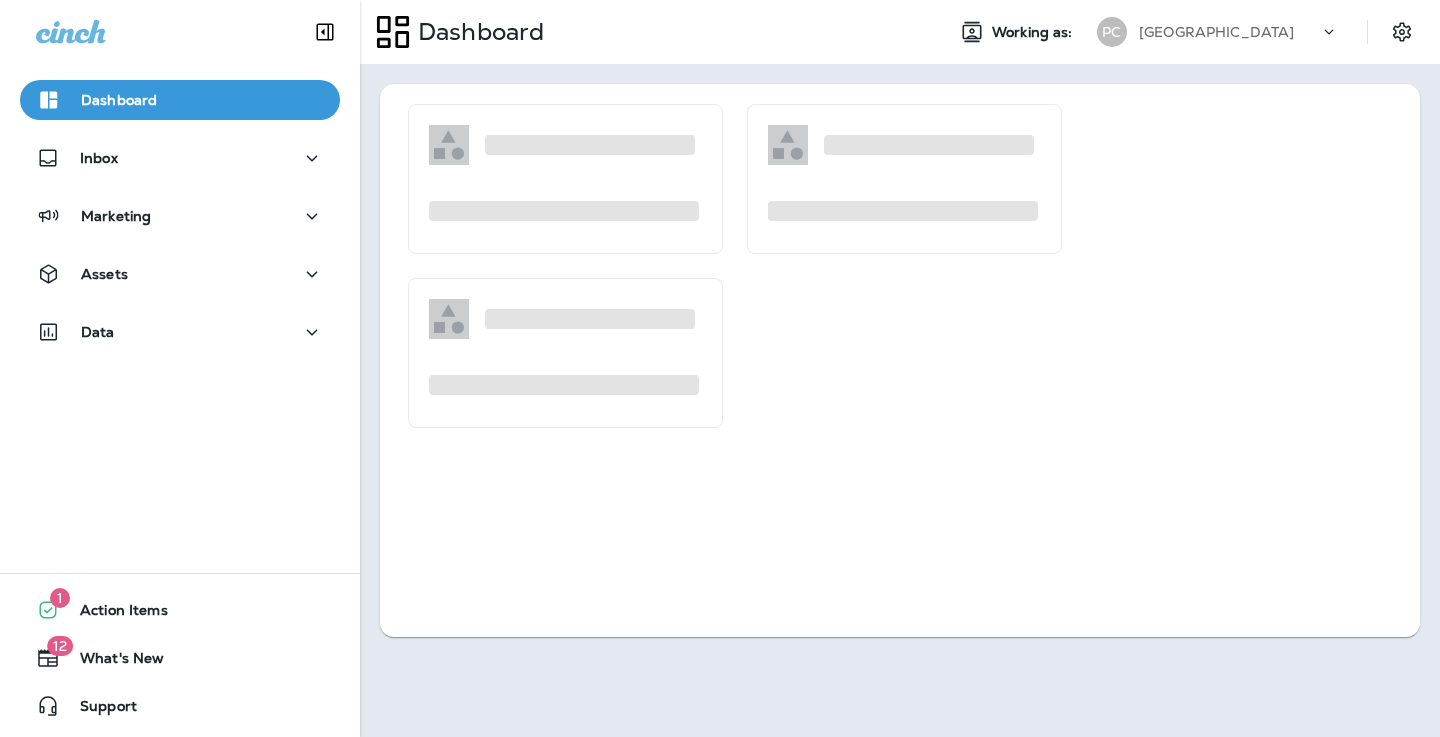 scroll, scrollTop: 0, scrollLeft: 0, axis: both 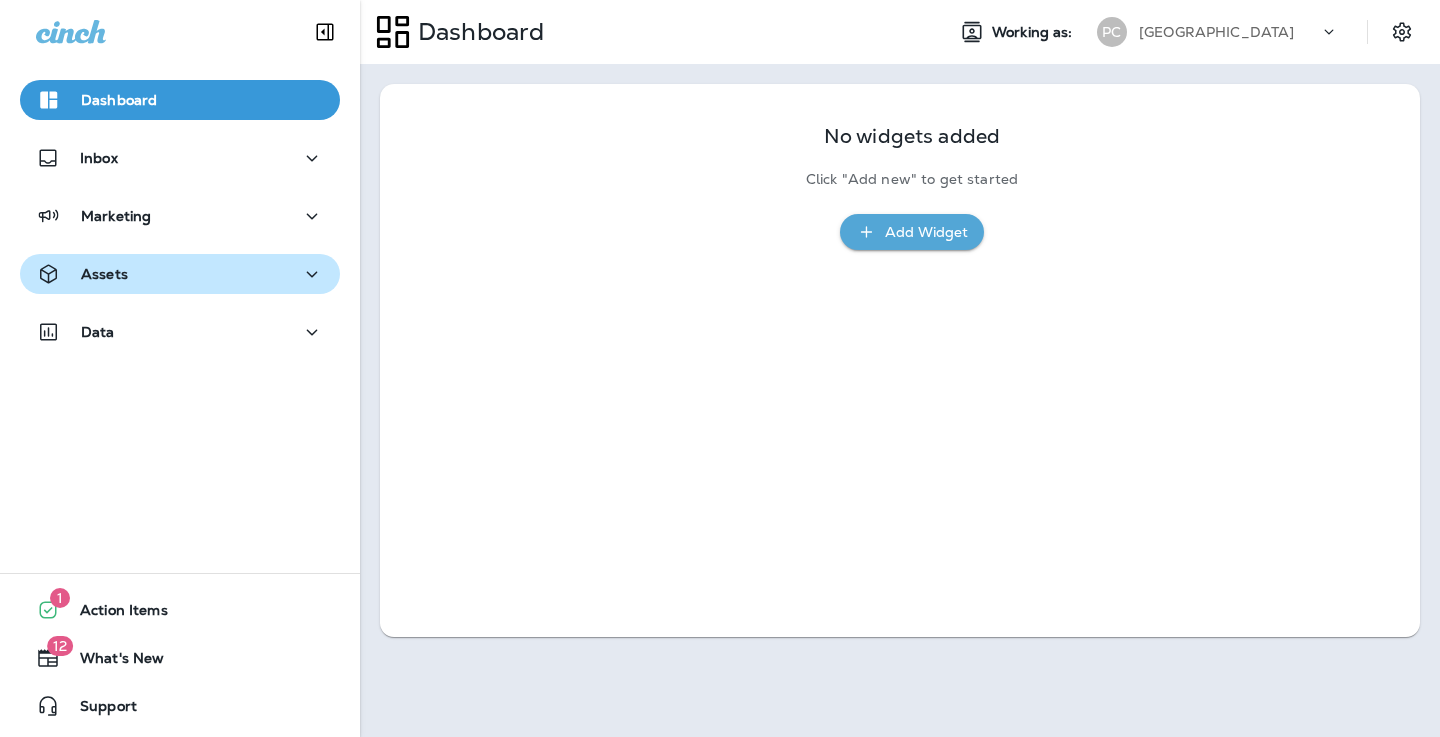 click on "Assets" at bounding box center [180, 274] 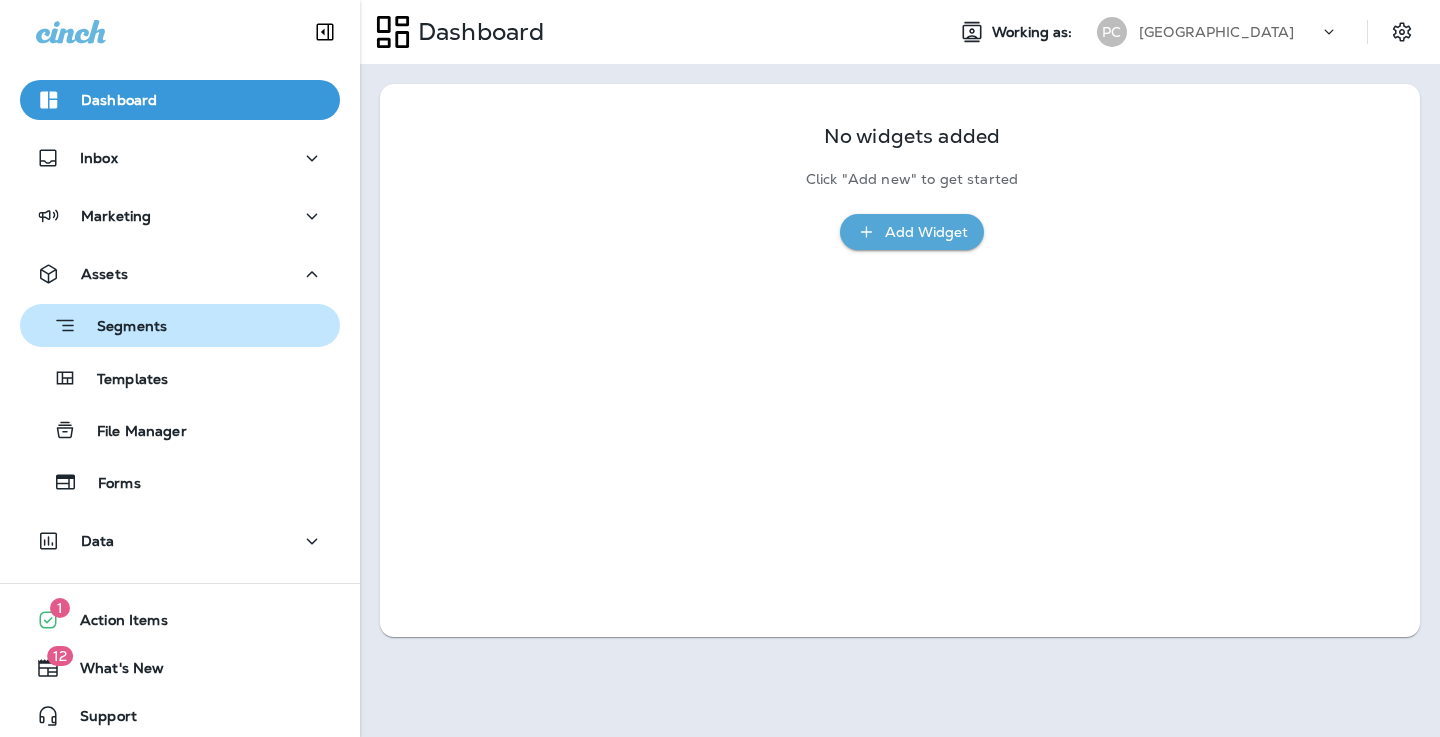 click on "Segments" at bounding box center [180, 325] 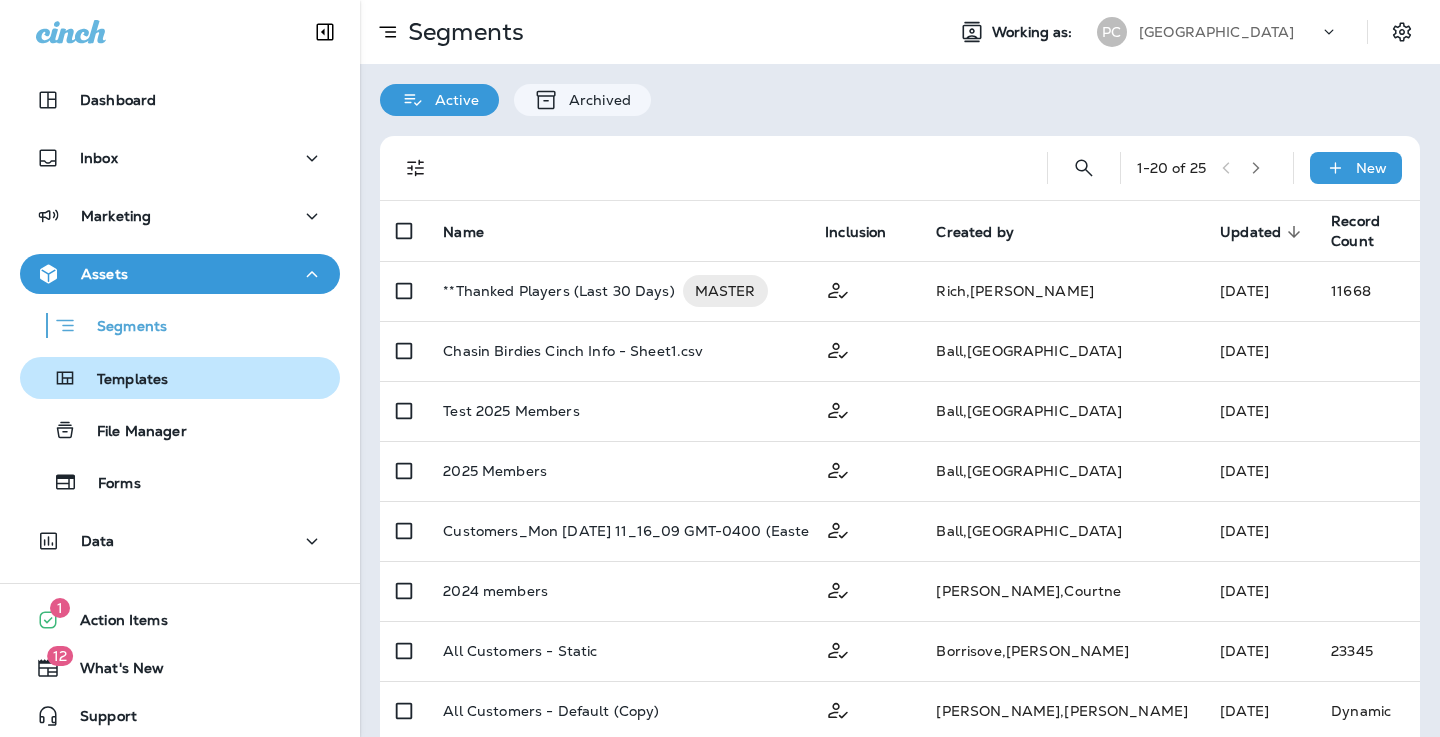 click on "Templates" at bounding box center [180, 378] 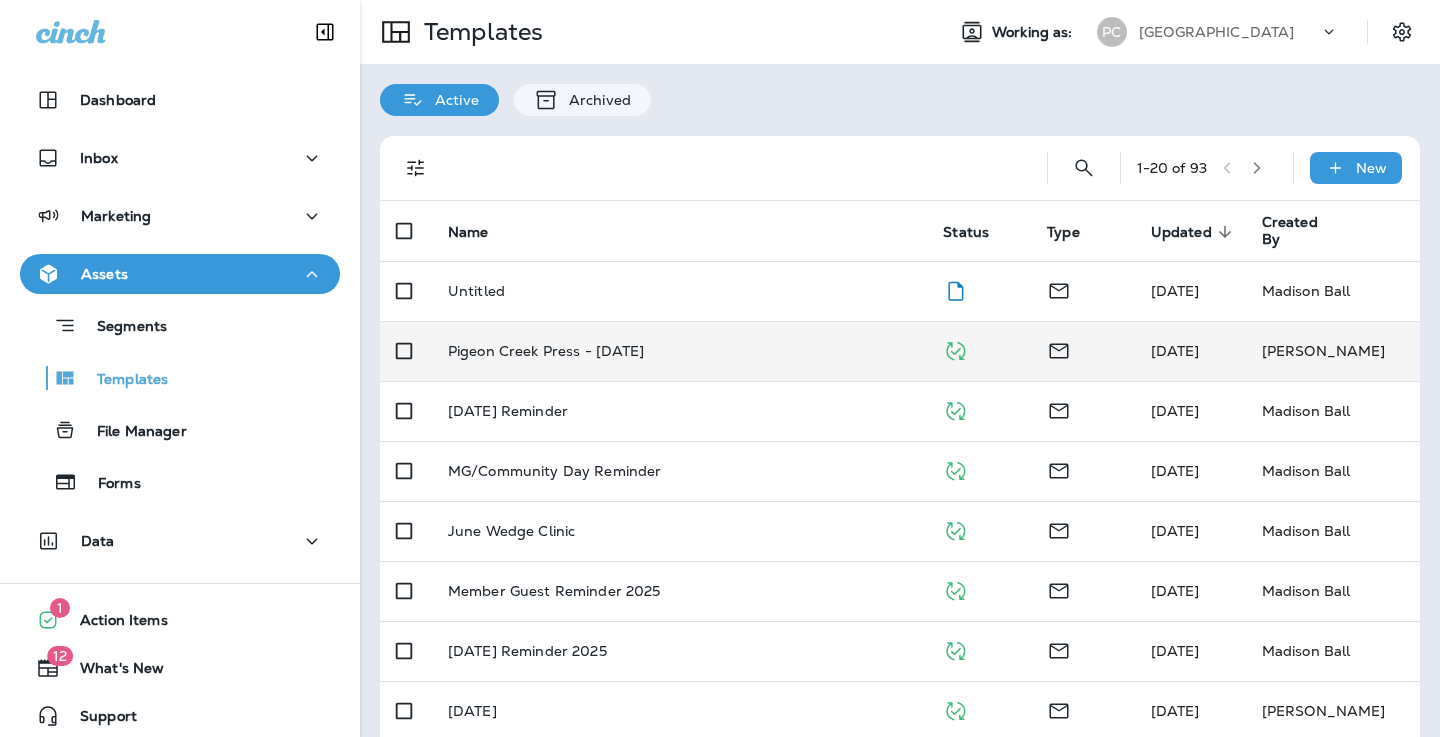 click on "Pigeon Creek Press - [DATE]" at bounding box center [679, 351] 